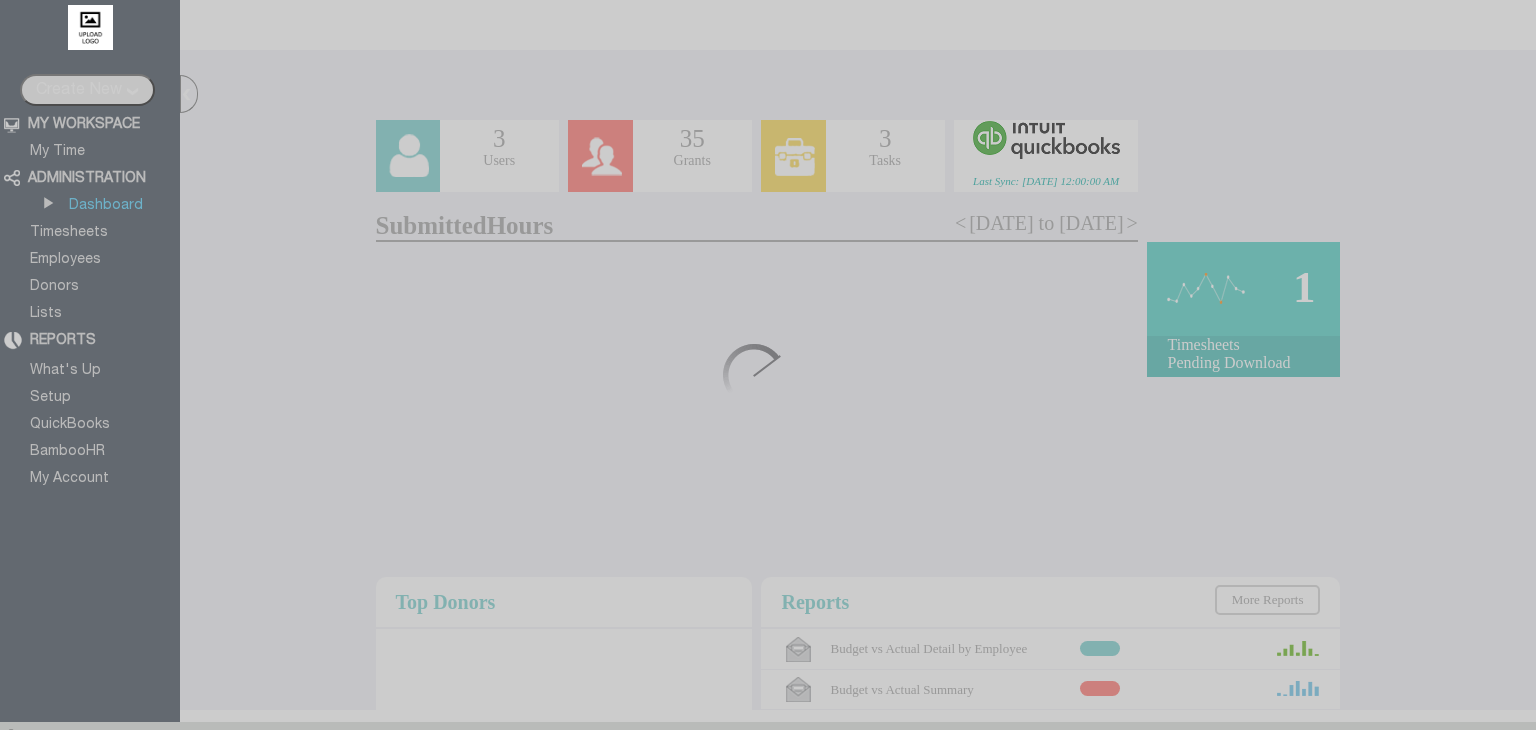 scroll, scrollTop: 0, scrollLeft: 0, axis: both 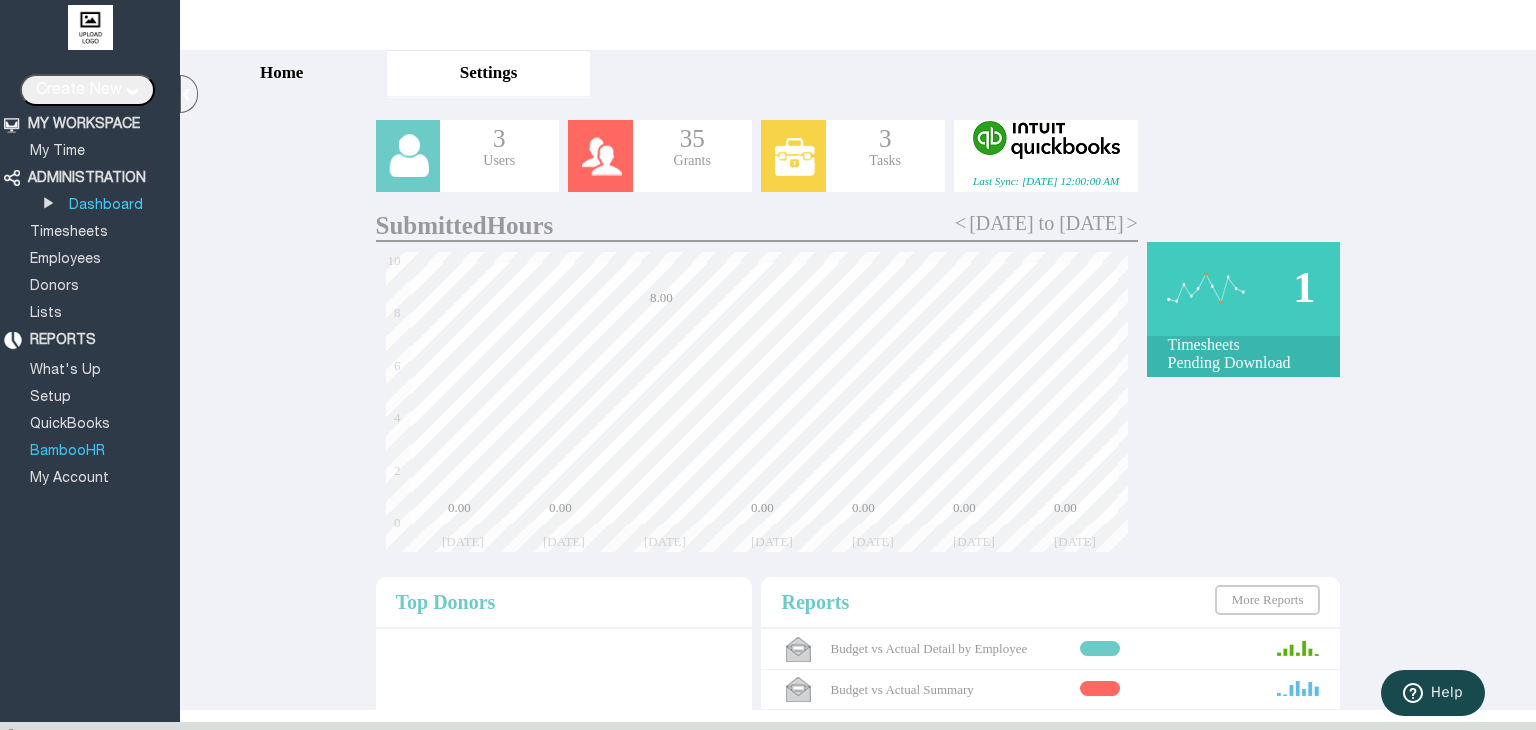 click on "BambooHR" at bounding box center [67, 451] 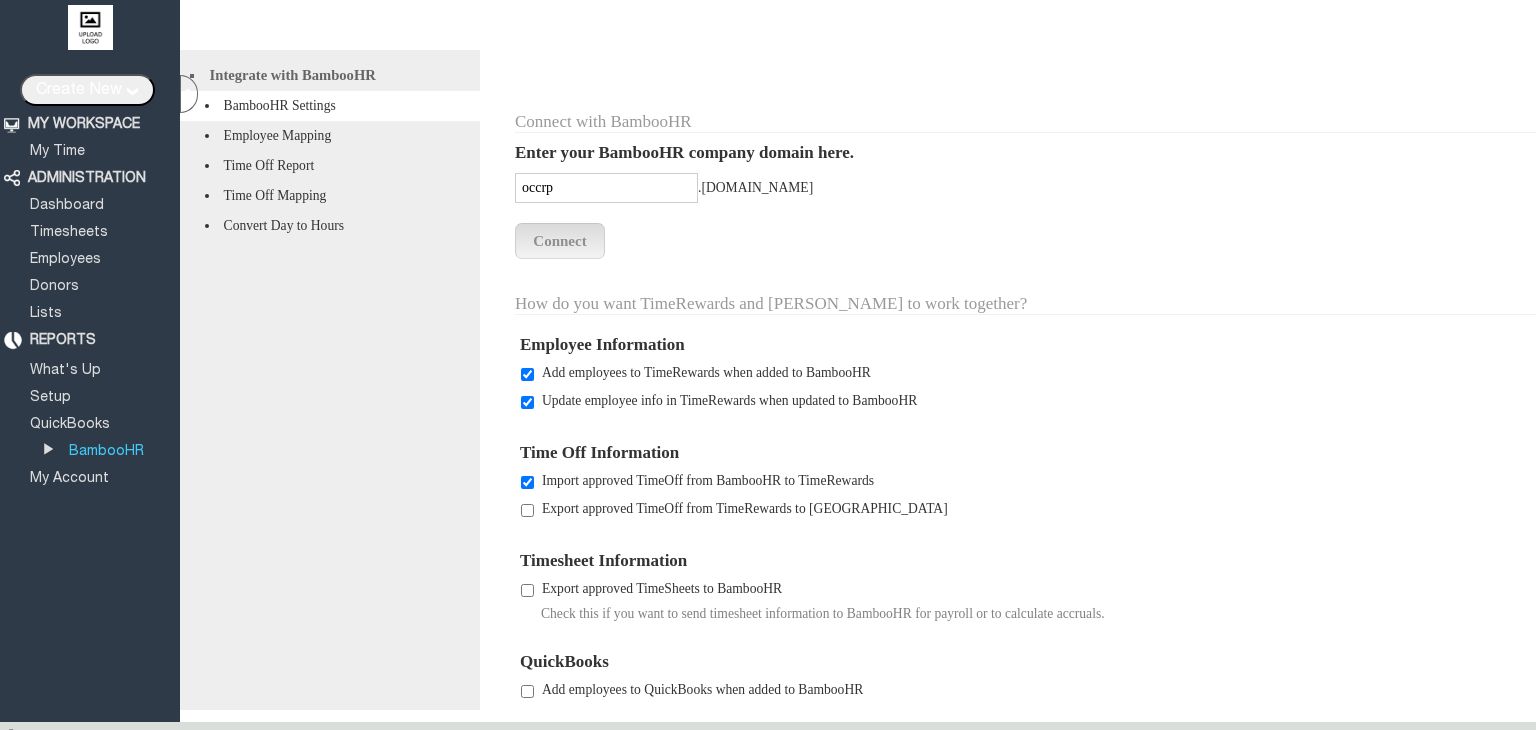 scroll, scrollTop: 0, scrollLeft: 0, axis: both 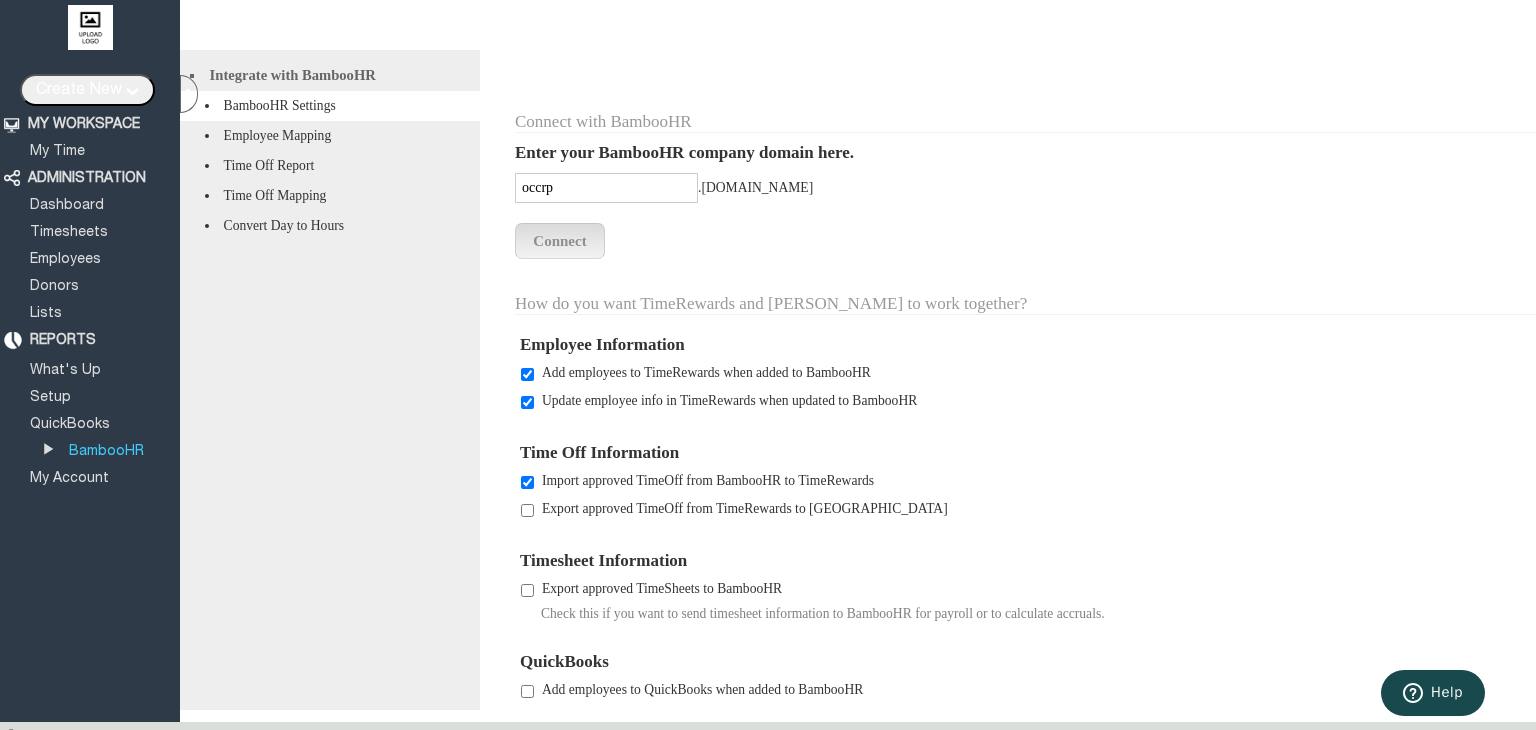 click on "Time Off Mapping" at bounding box center (330, 196) 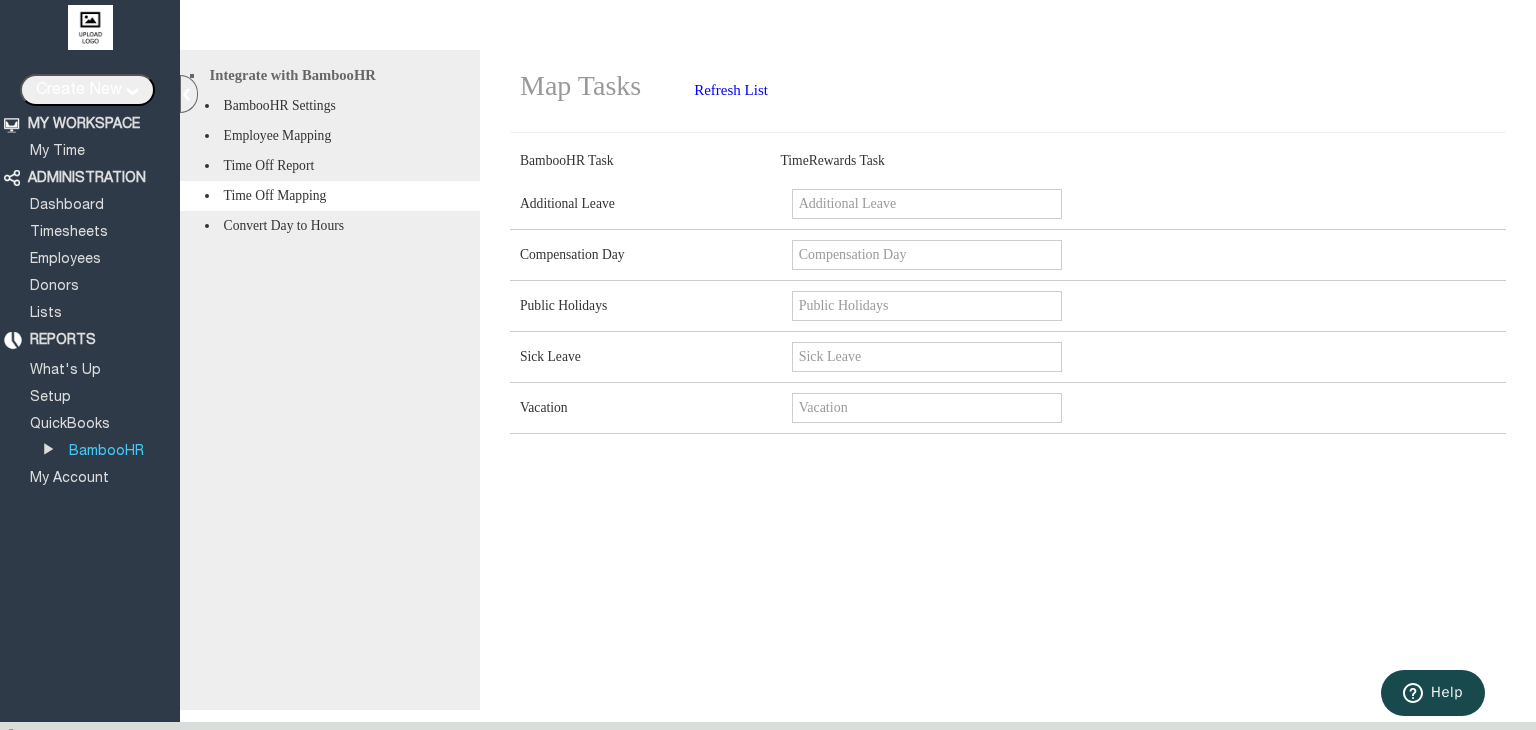 click on "Time Off Report" at bounding box center [330, 166] 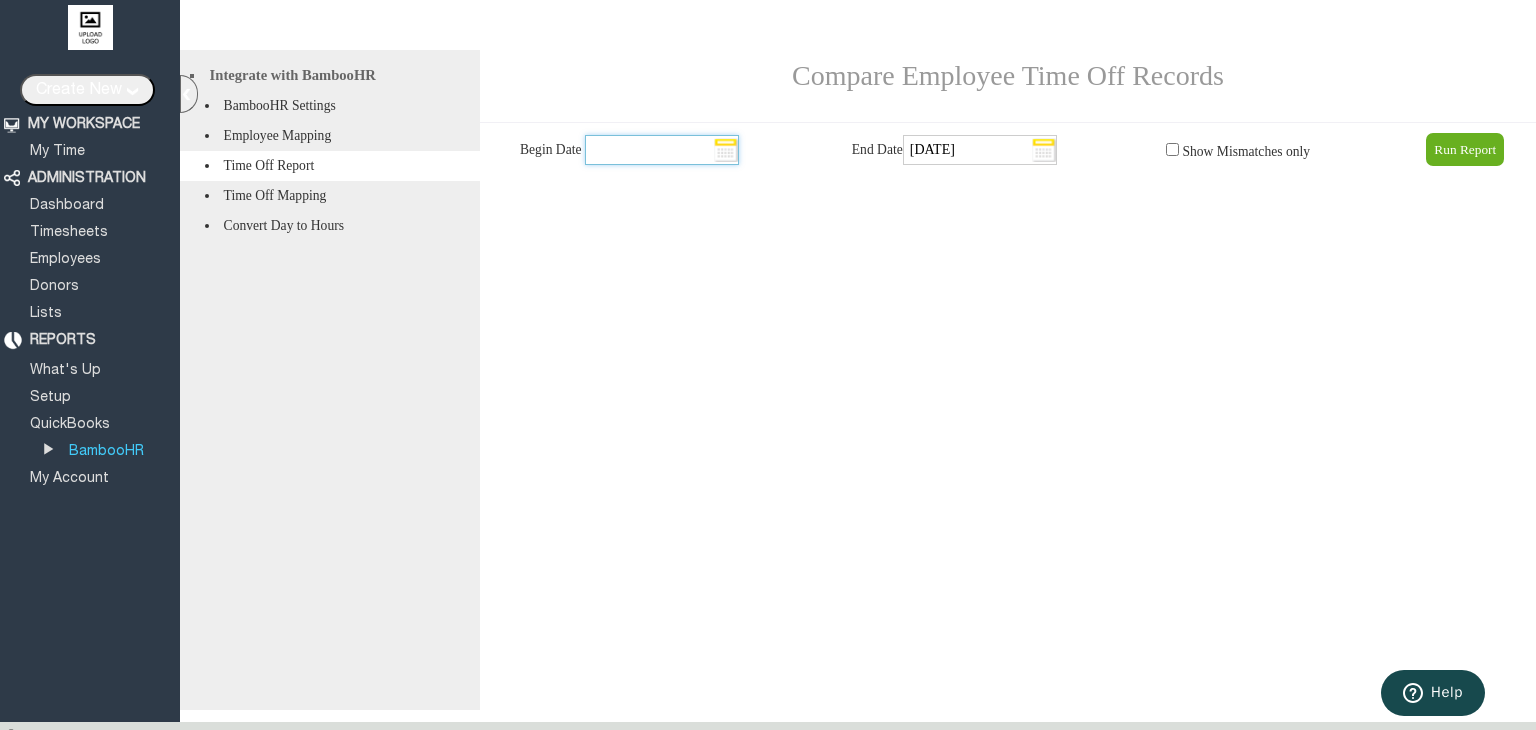 click at bounding box center (662, 150) 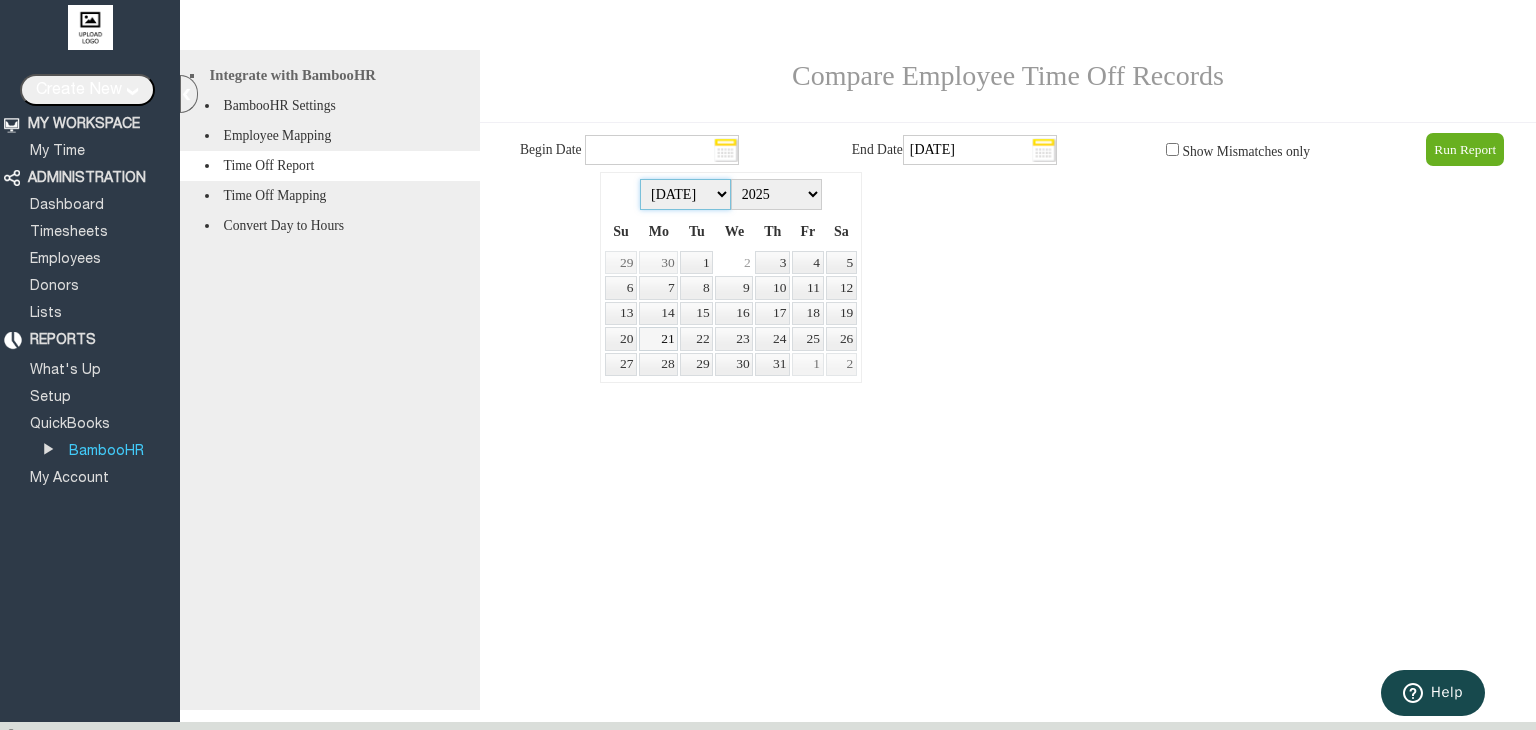 drag, startPoint x: 714, startPoint y: 201, endPoint x: 669, endPoint y: 362, distance: 167.17058 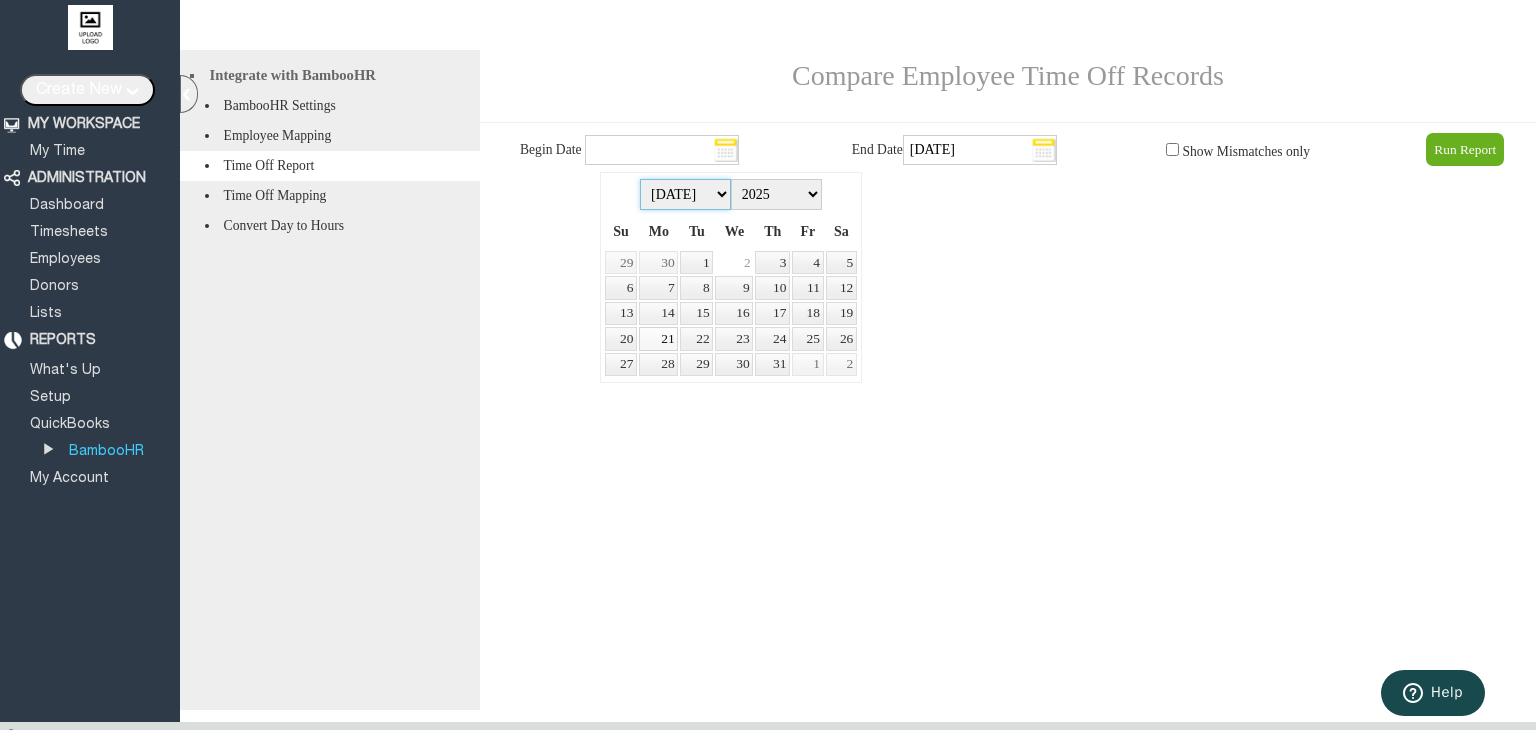 click on "Prev Next Jan Feb Mar Apr May Jun Jul Aug Sep Oct Nov Dec 2015 2016 2017 2018 2019 2020 2021 2022 2023 2024 2025 2026 2027 2028 2029 2030 2031 2032 2033 2034 2035 Su Mo Tu We Th Fr Sa 29 30 1 2 3 4 5 6 7 8 9 10 11 12 13 14 15 16 17 18 19 20 21 22 23 24 25 26 27 28 29 30 31 1 2" at bounding box center (731, 278) 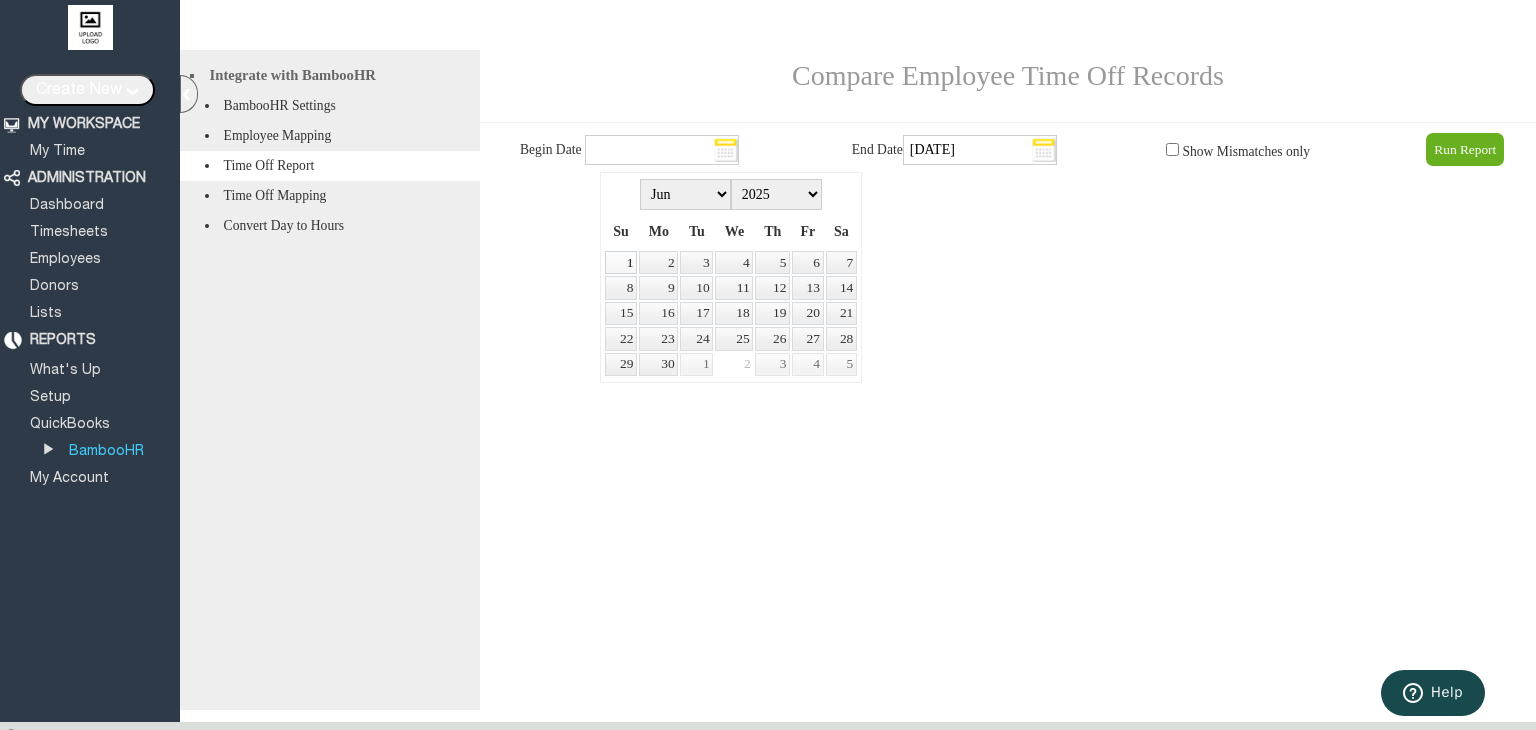 click on "1" at bounding box center (621, 262) 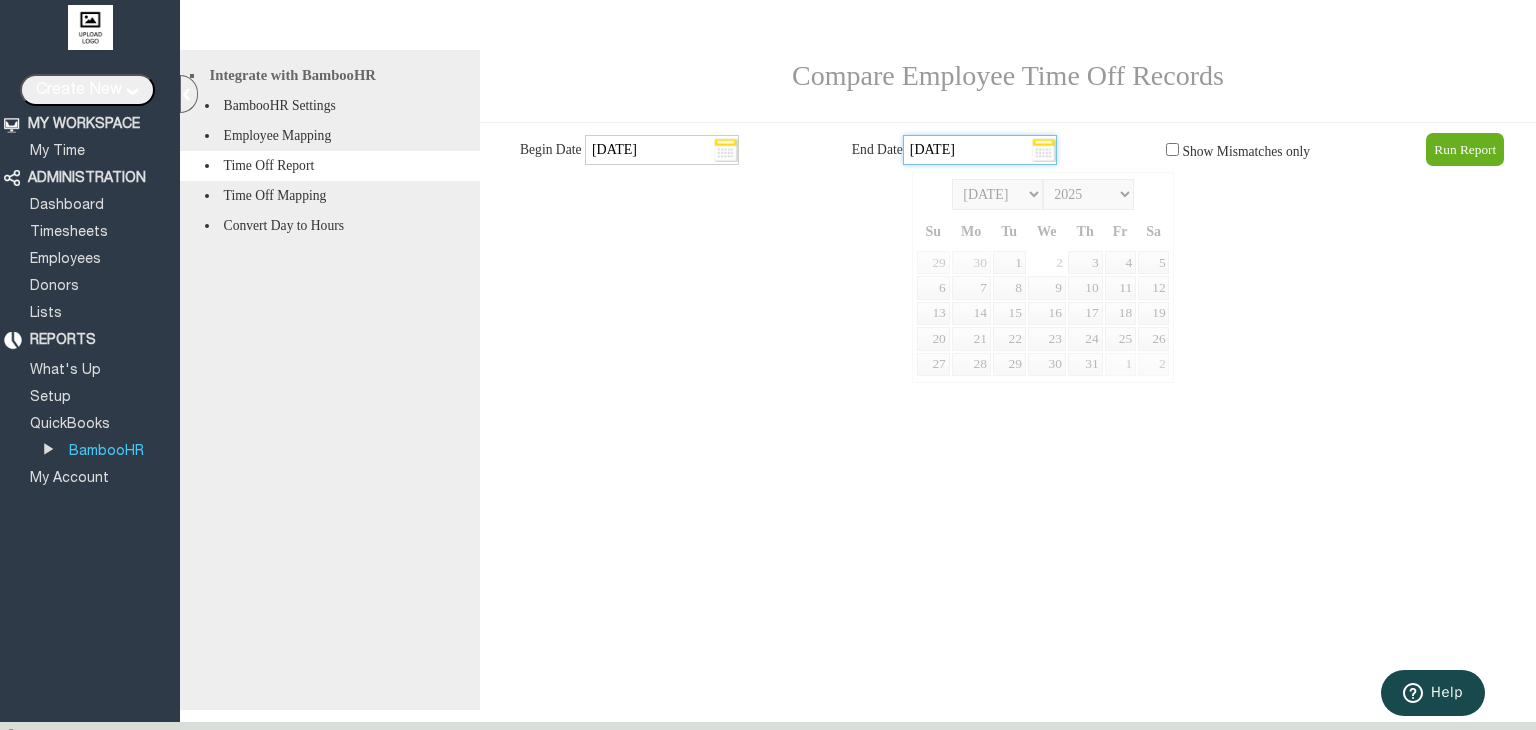 click on "2 Jul 2025" at bounding box center [980, 150] 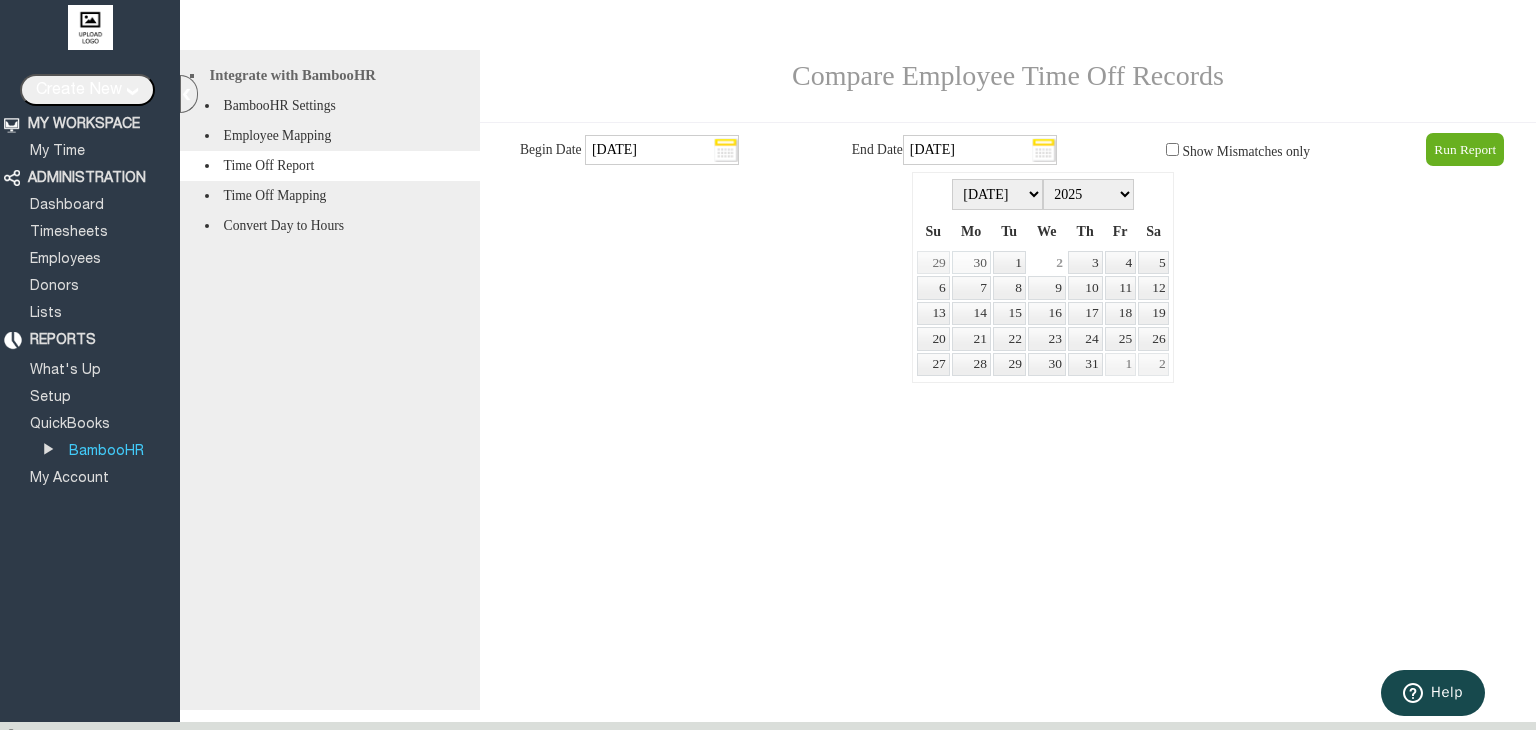 click on "30" at bounding box center [971, 262] 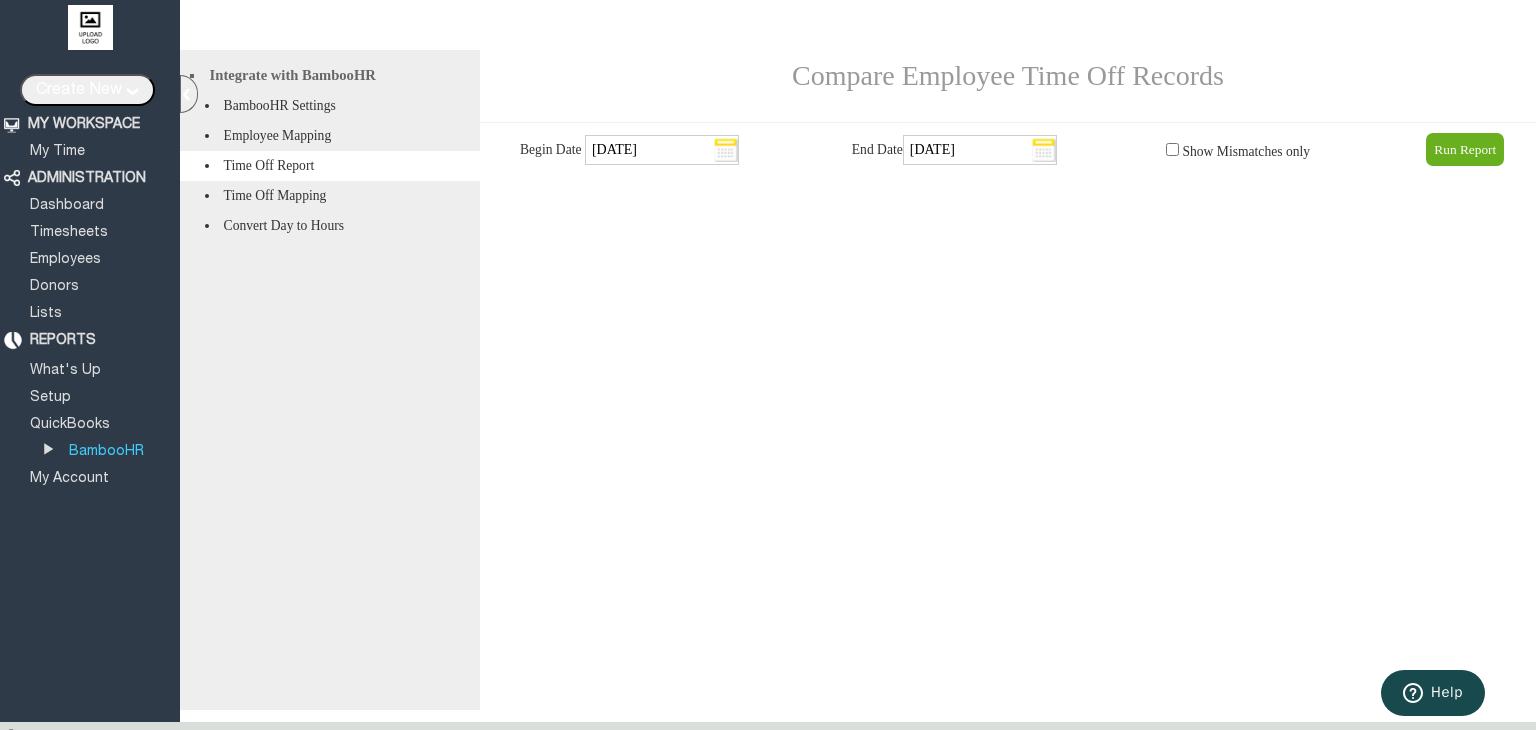 click on "Run Report" at bounding box center [1465, 149] 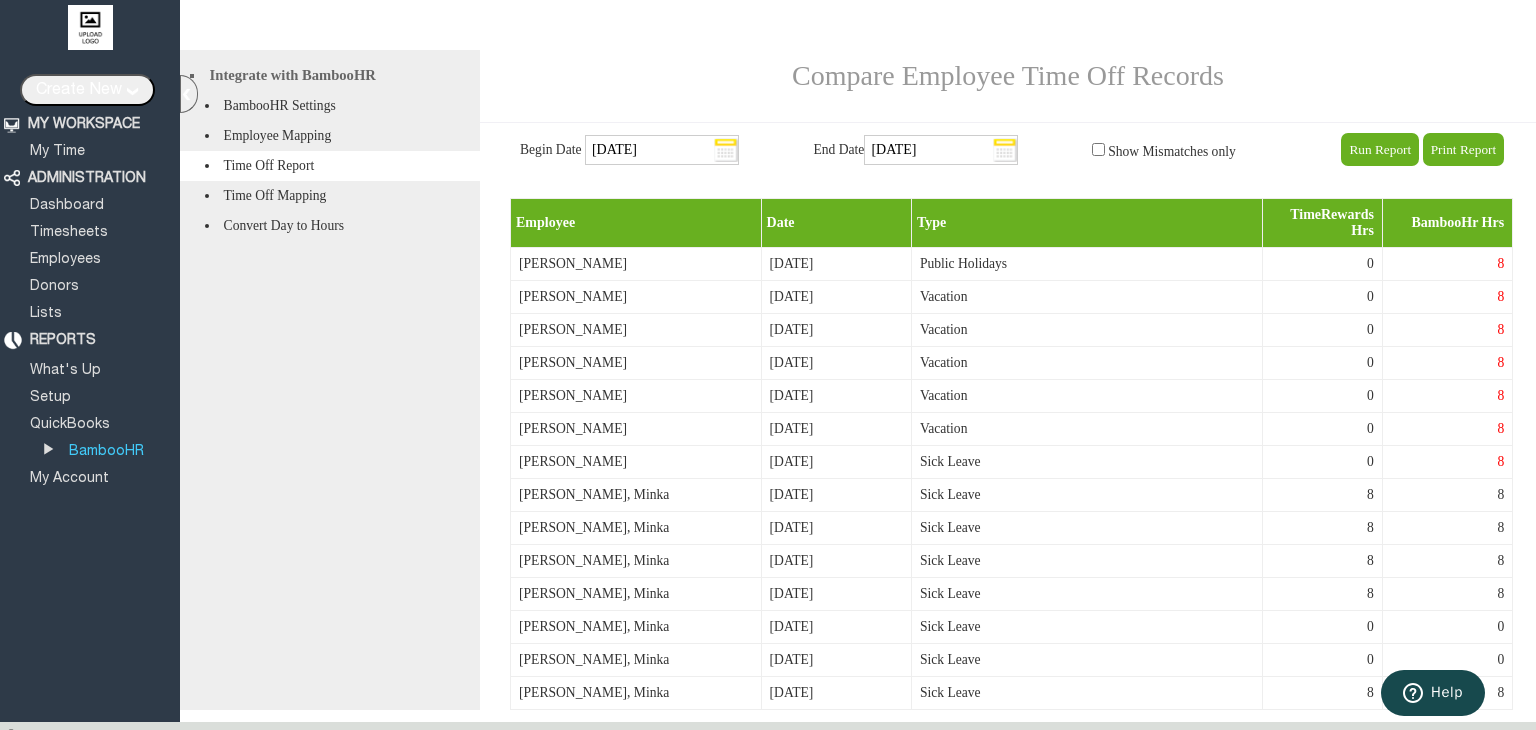 click on "Run Report" at bounding box center (1380, 149) 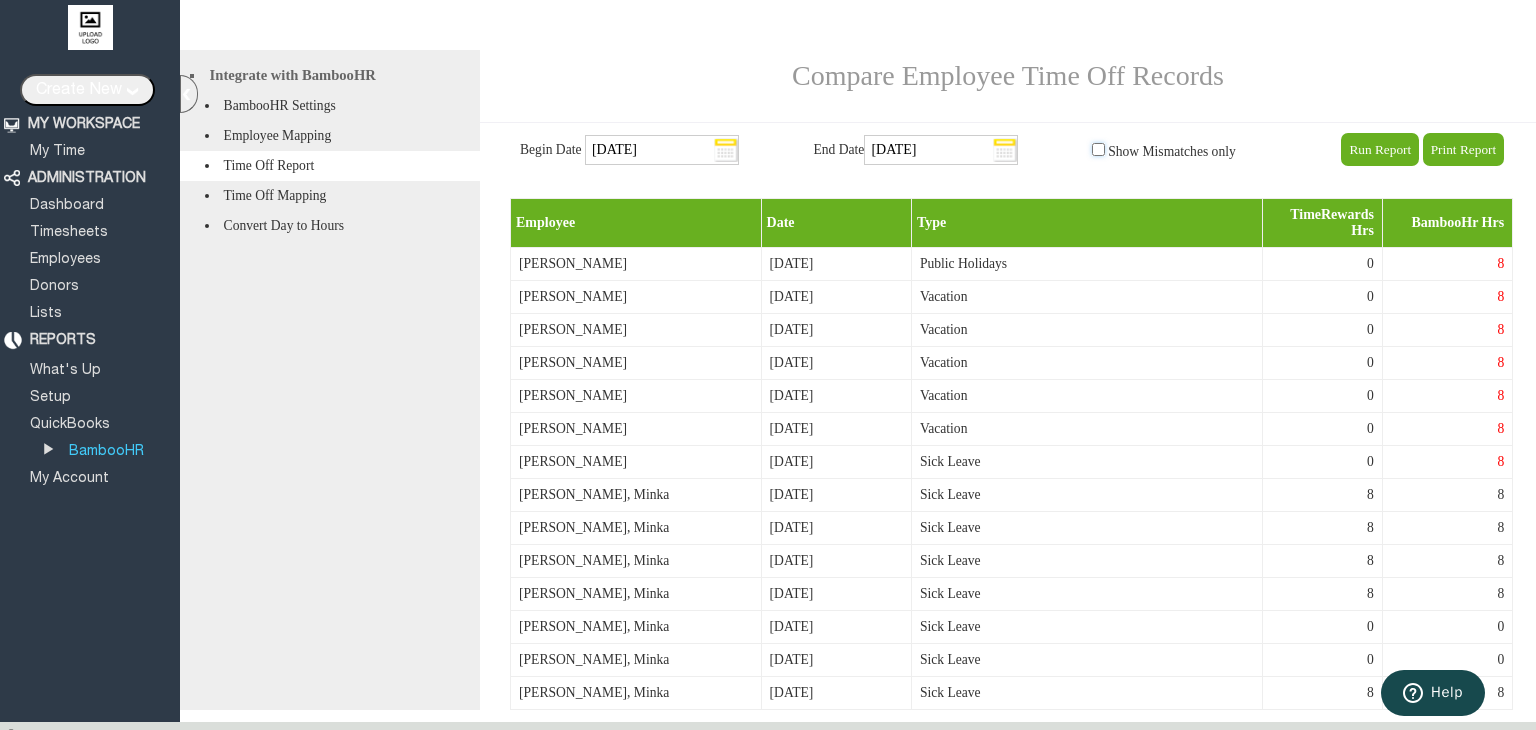 click at bounding box center [1098, 149] 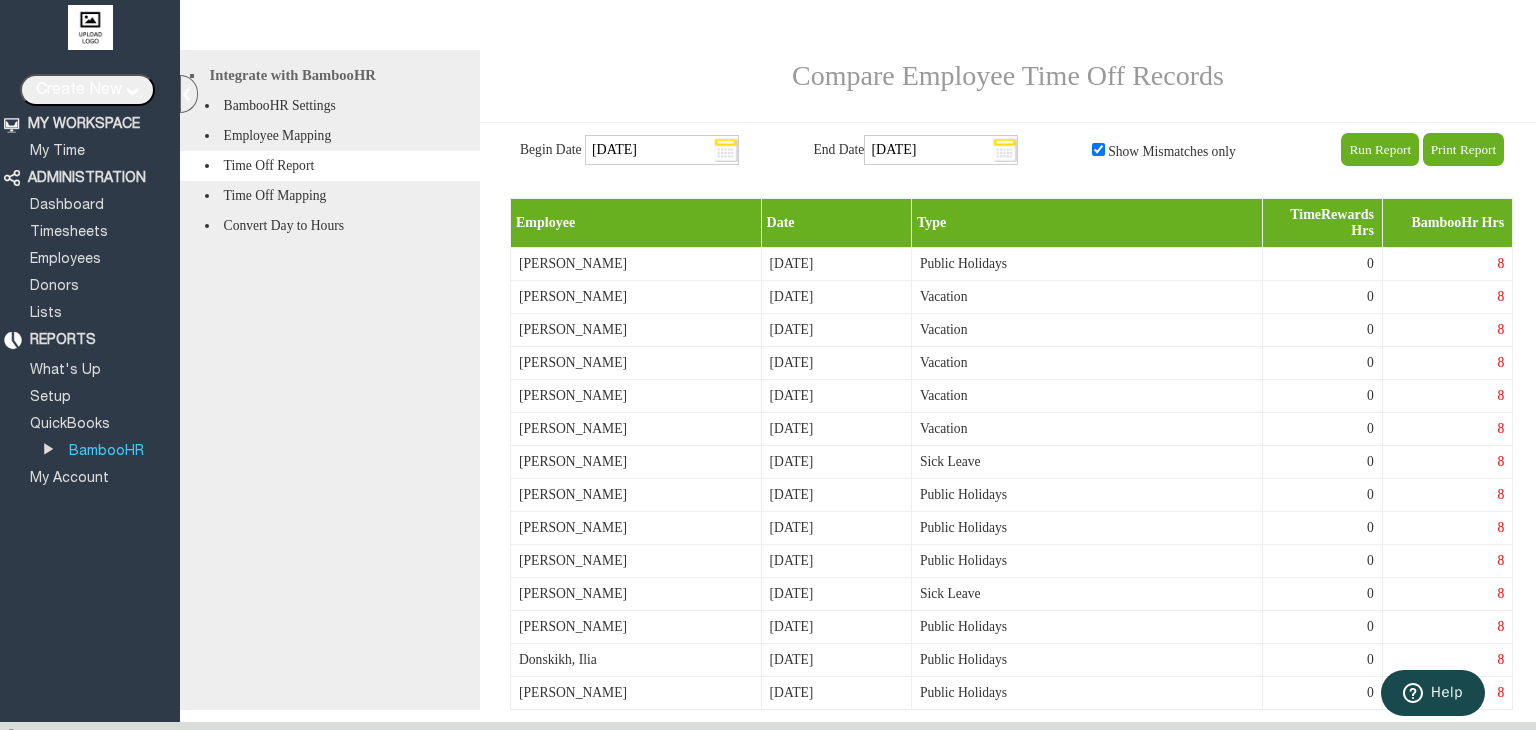 click on "Balaban, Dejan" at bounding box center [636, 363] 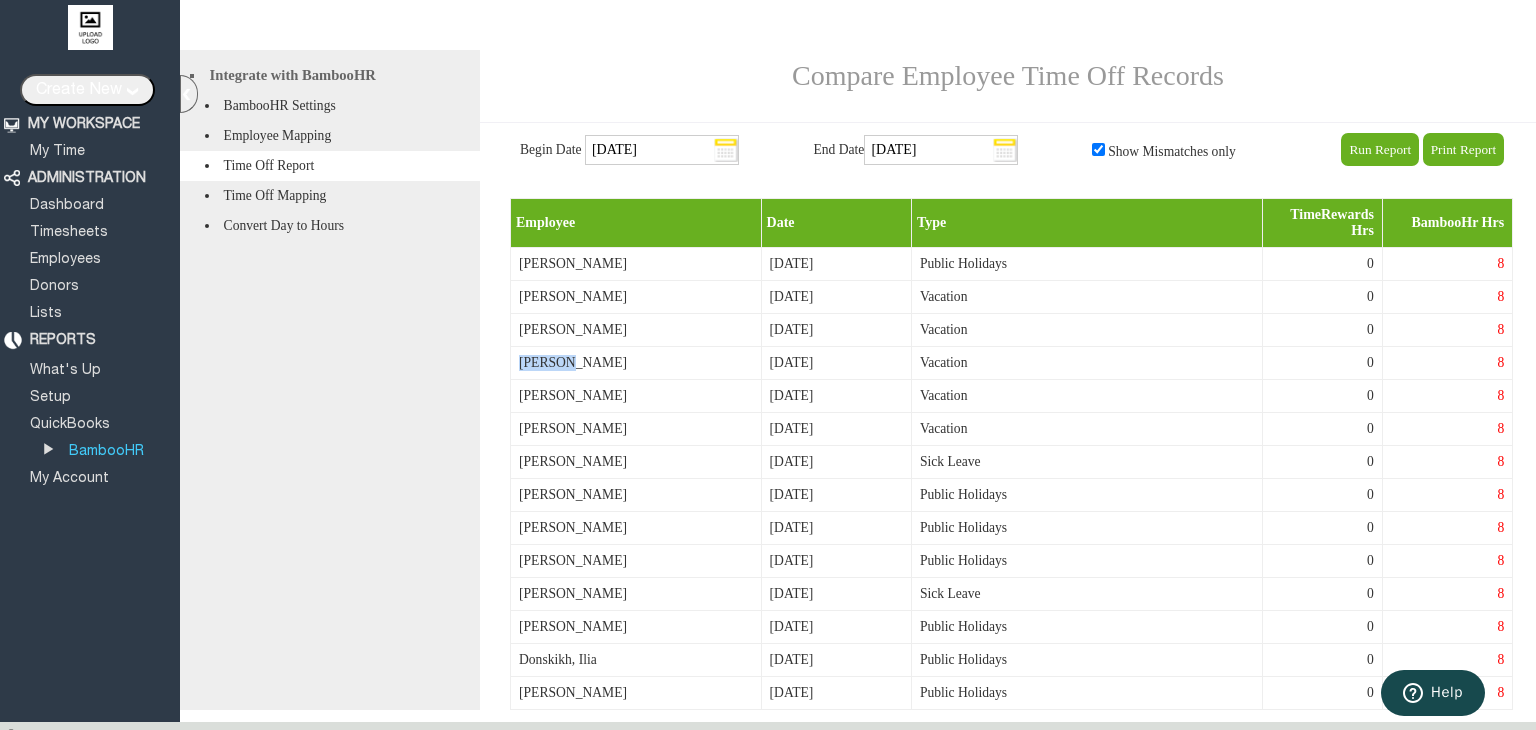 click on "Balaban, Dejan" at bounding box center [636, 363] 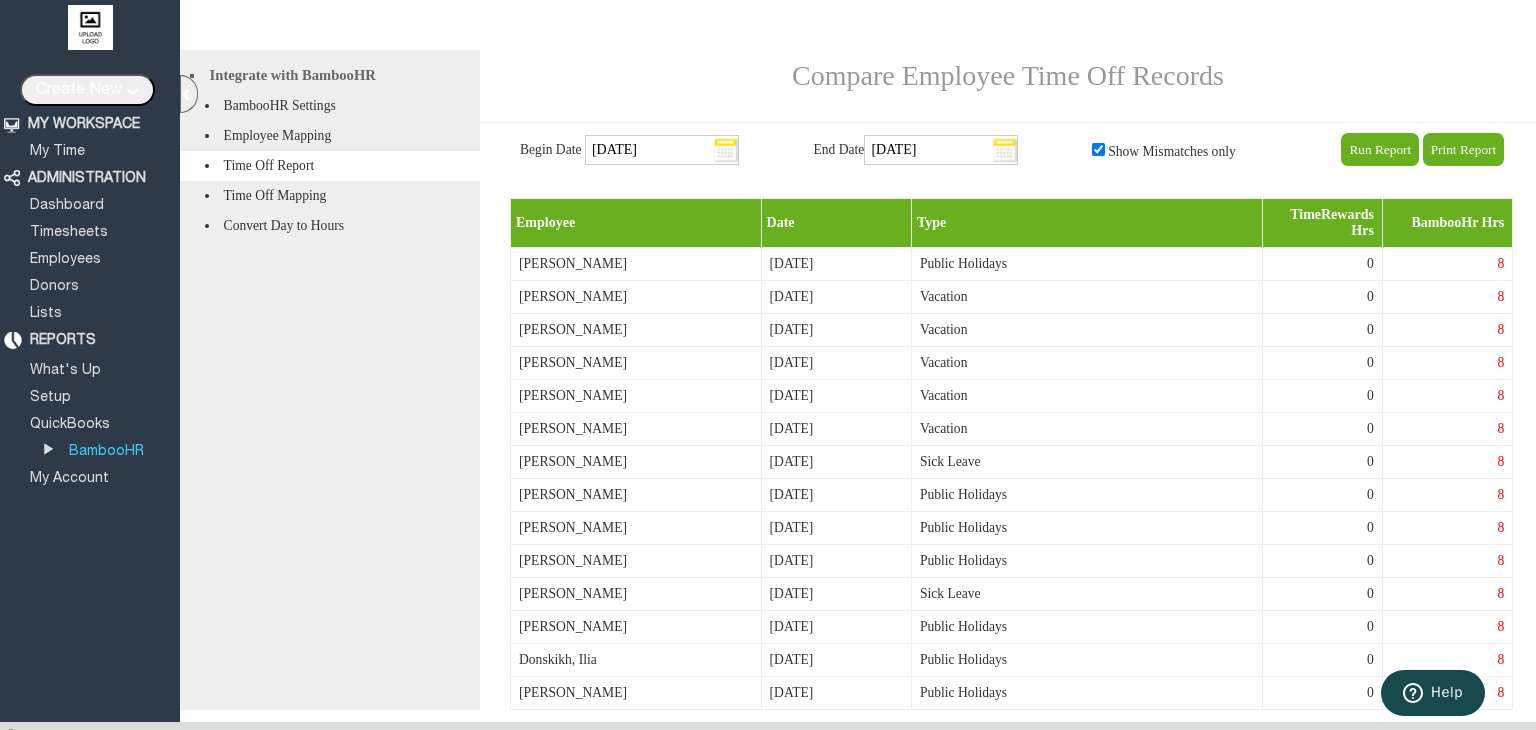 click on "Barrett, Eric" at bounding box center [636, 462] 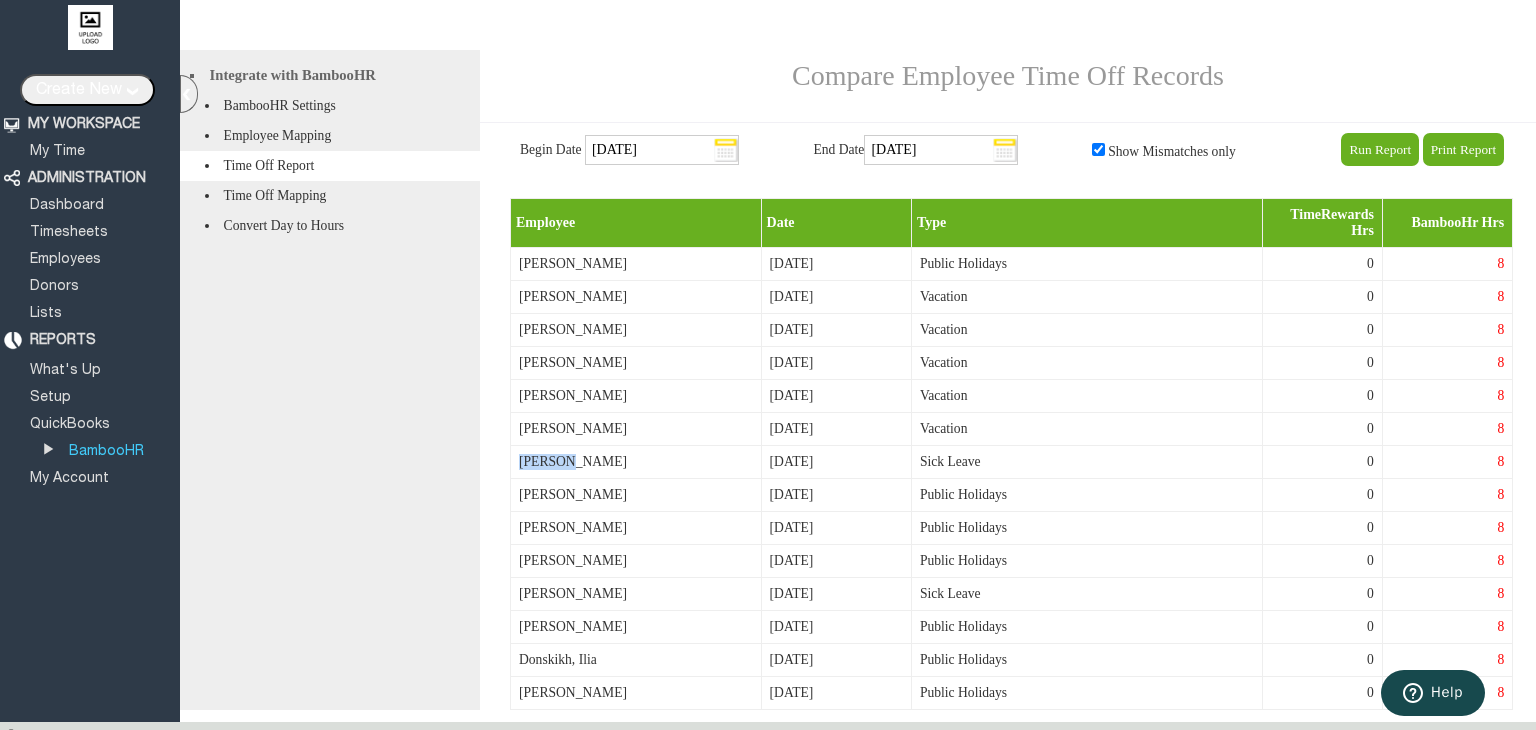 click on "Barrett, Eric" at bounding box center [636, 462] 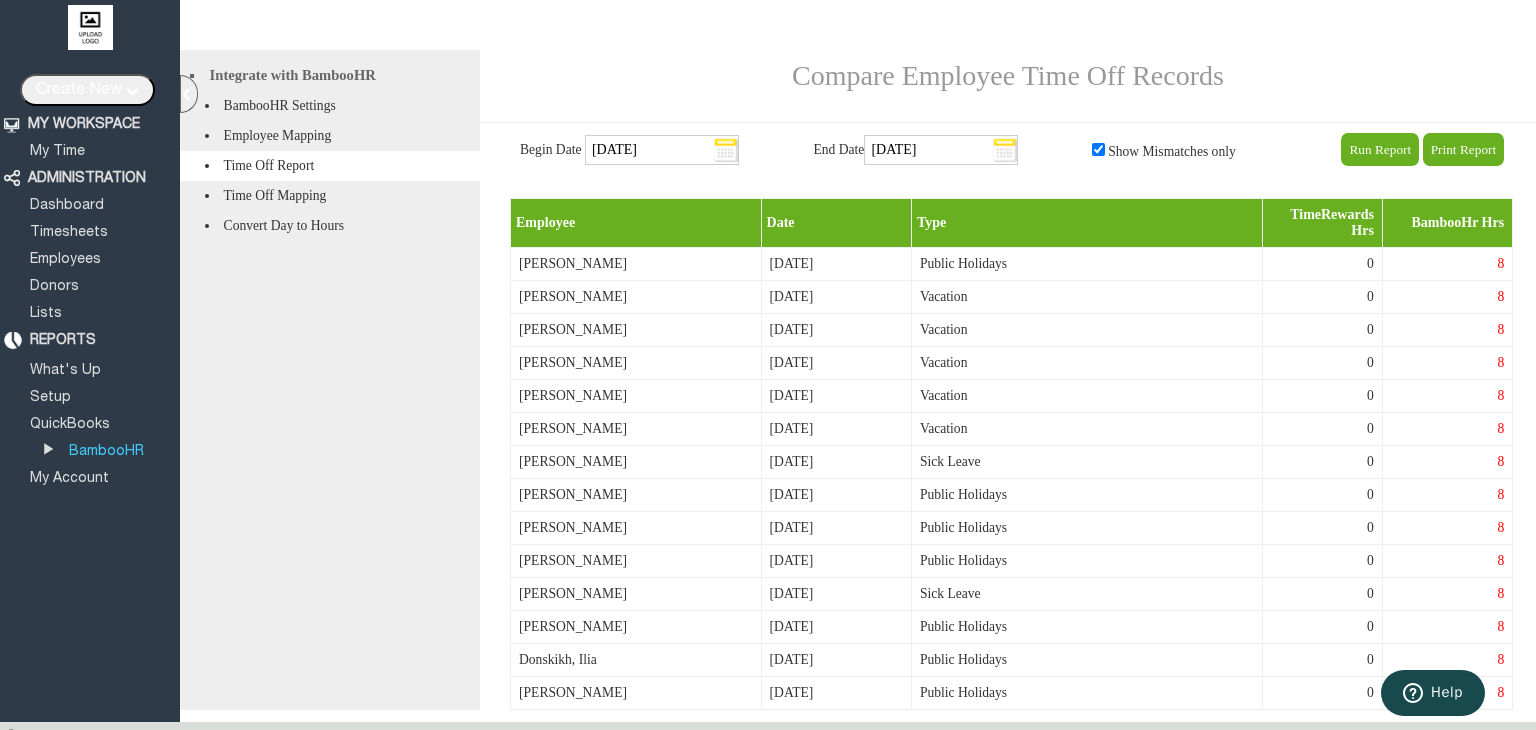 click on "Cengic, Nedim" at bounding box center (636, 528) 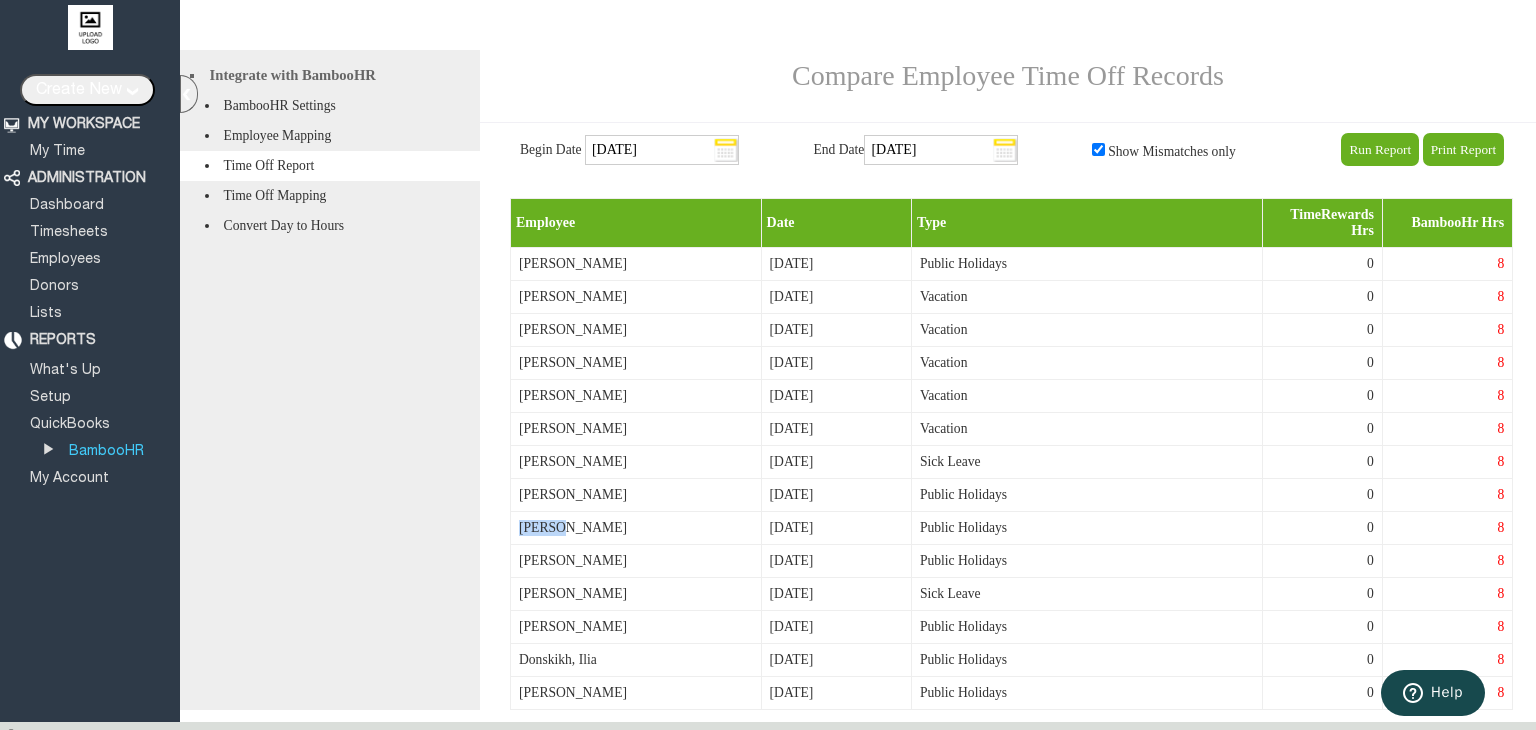 click on "Cengic, Nedim" at bounding box center (636, 528) 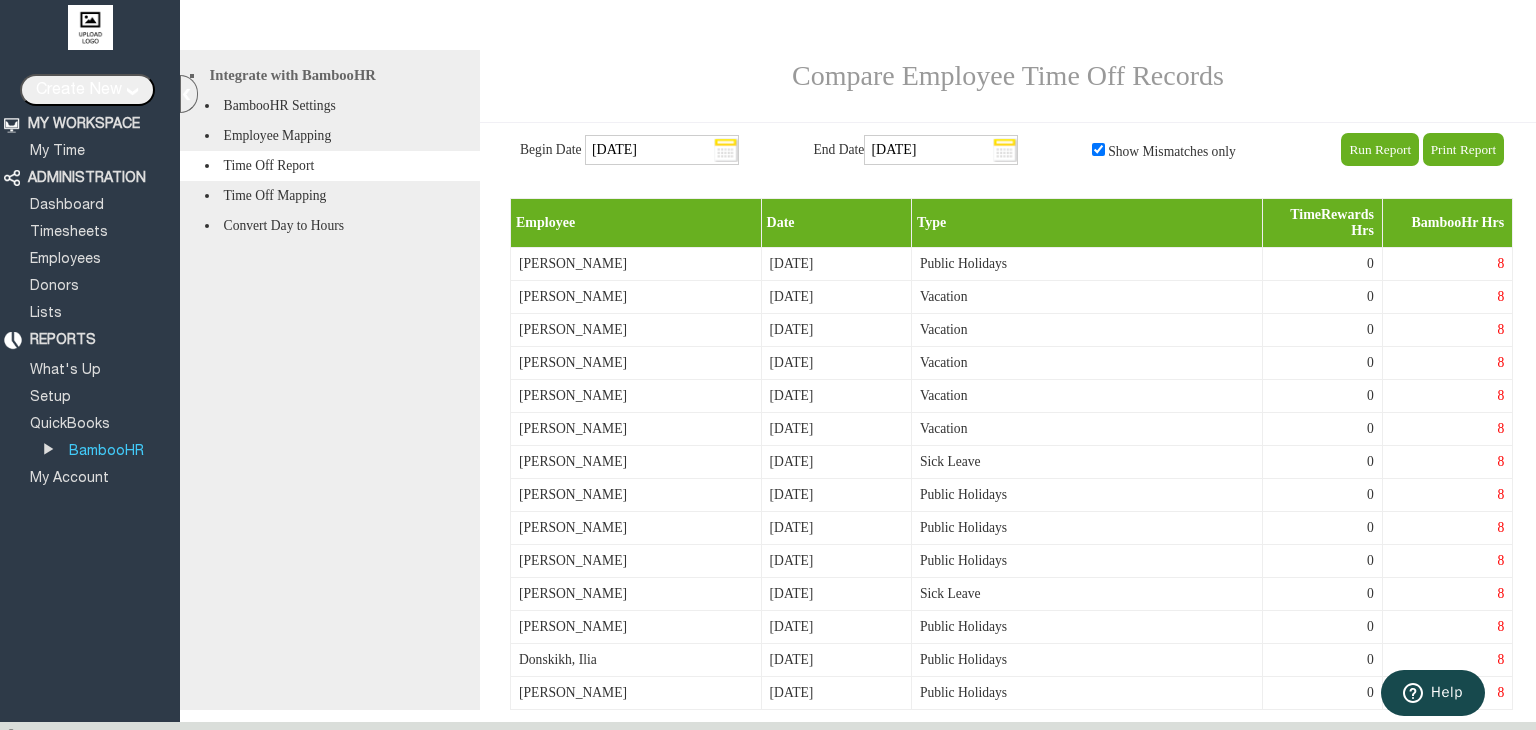 click on "Crossen, Amber" at bounding box center (636, 561) 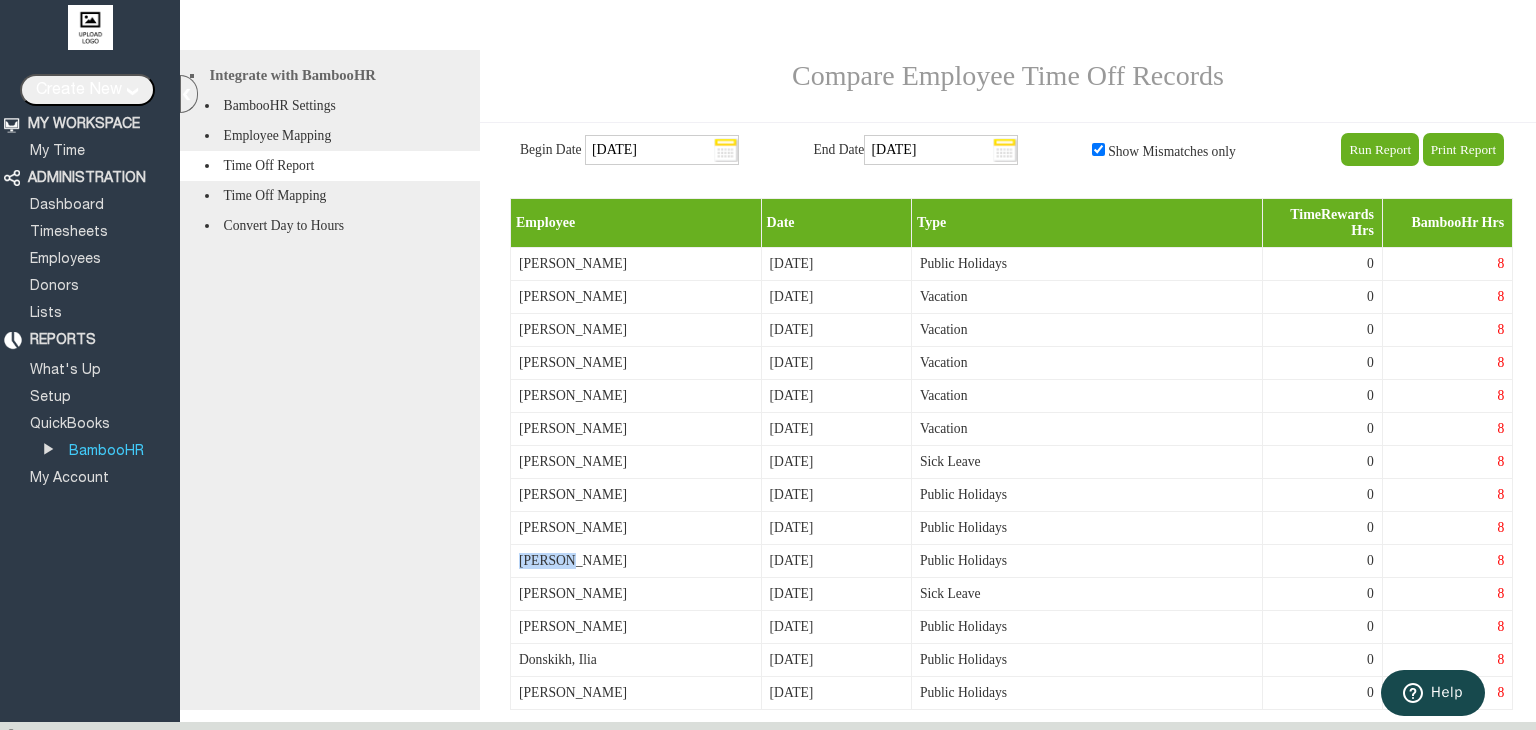 click on "Crossen, Amber" at bounding box center (636, 561) 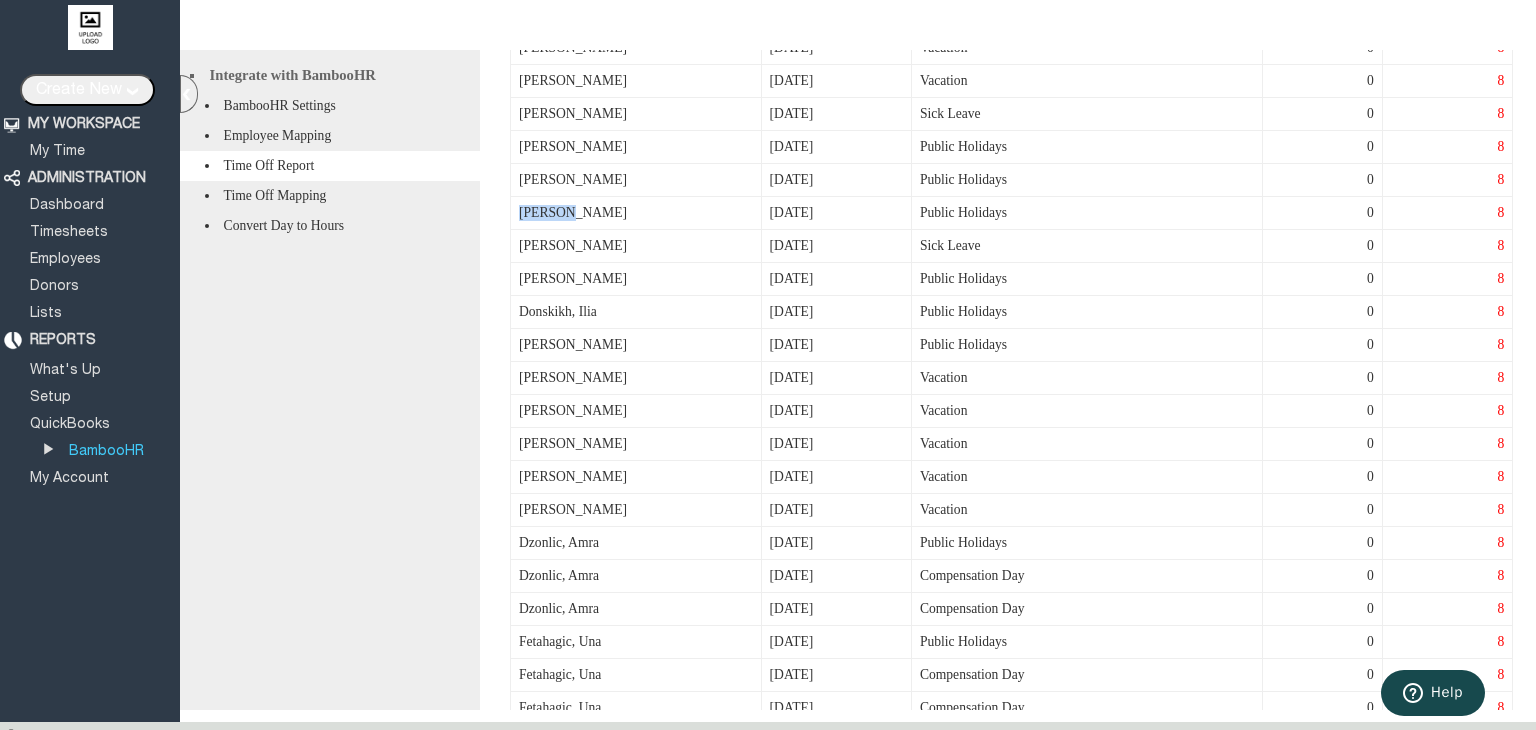 scroll, scrollTop: 348, scrollLeft: 0, axis: vertical 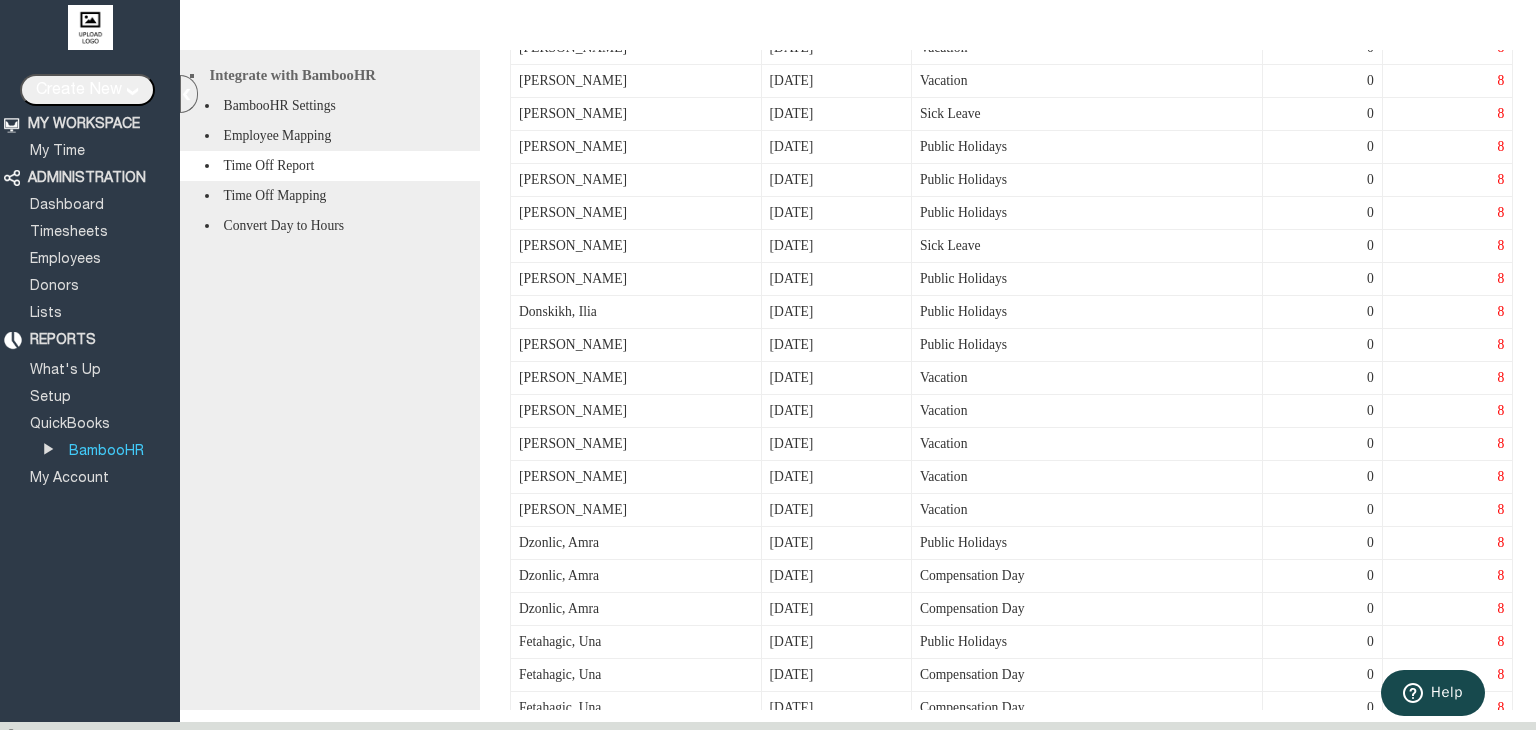 click on "Donskikh, Ilia" at bounding box center [636, 312] 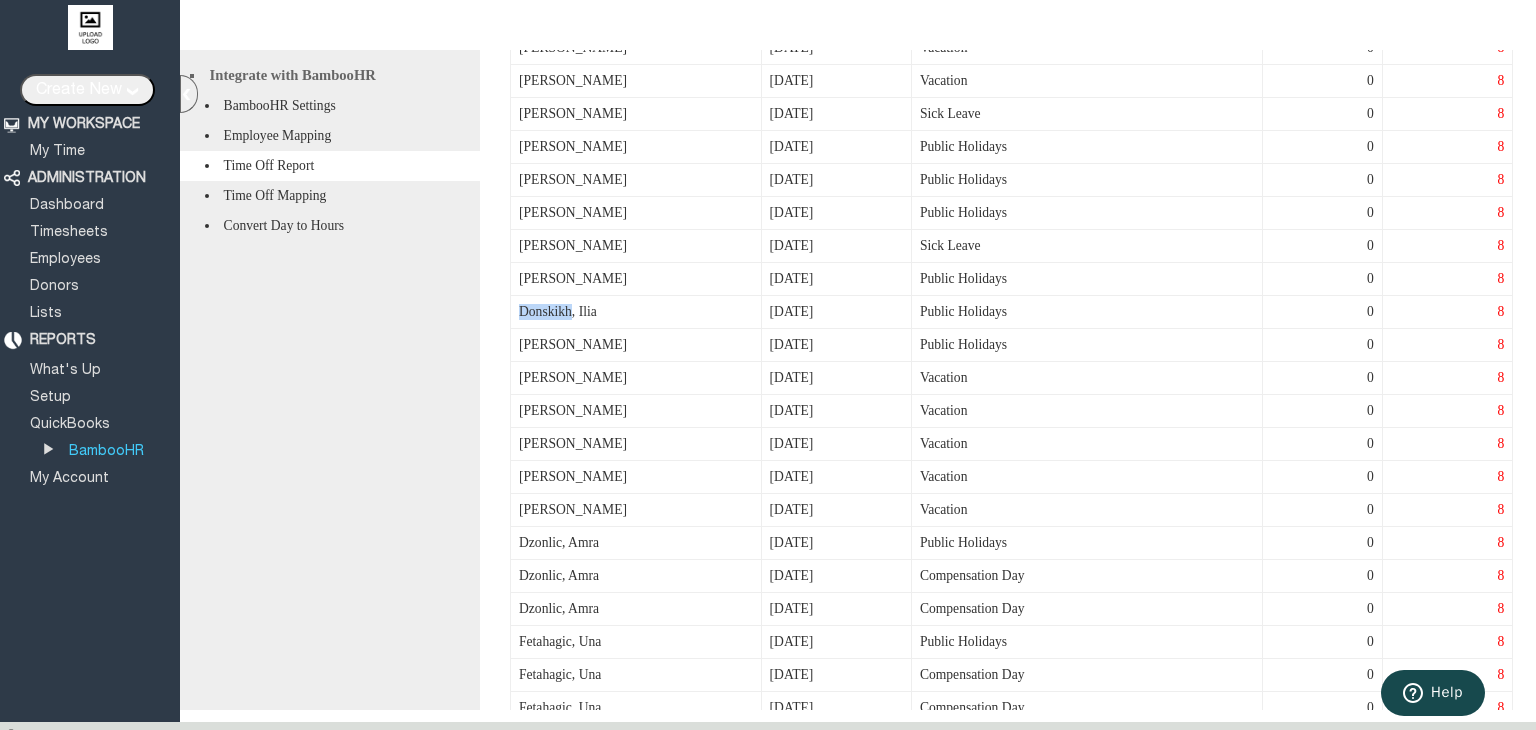 click on "Donskikh, Ilia" at bounding box center [636, 312] 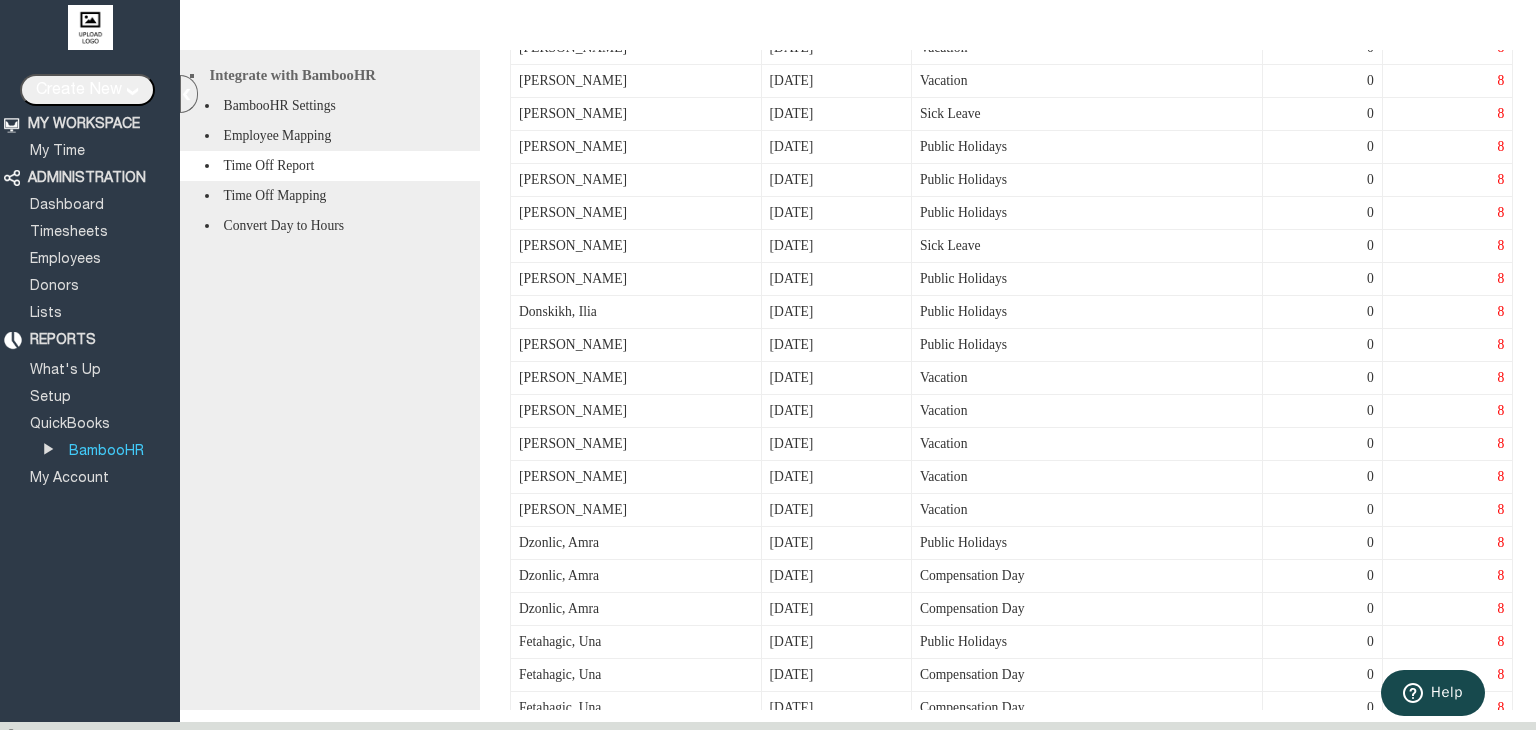 click on "Dzonlic, Amra" at bounding box center (636, 543) 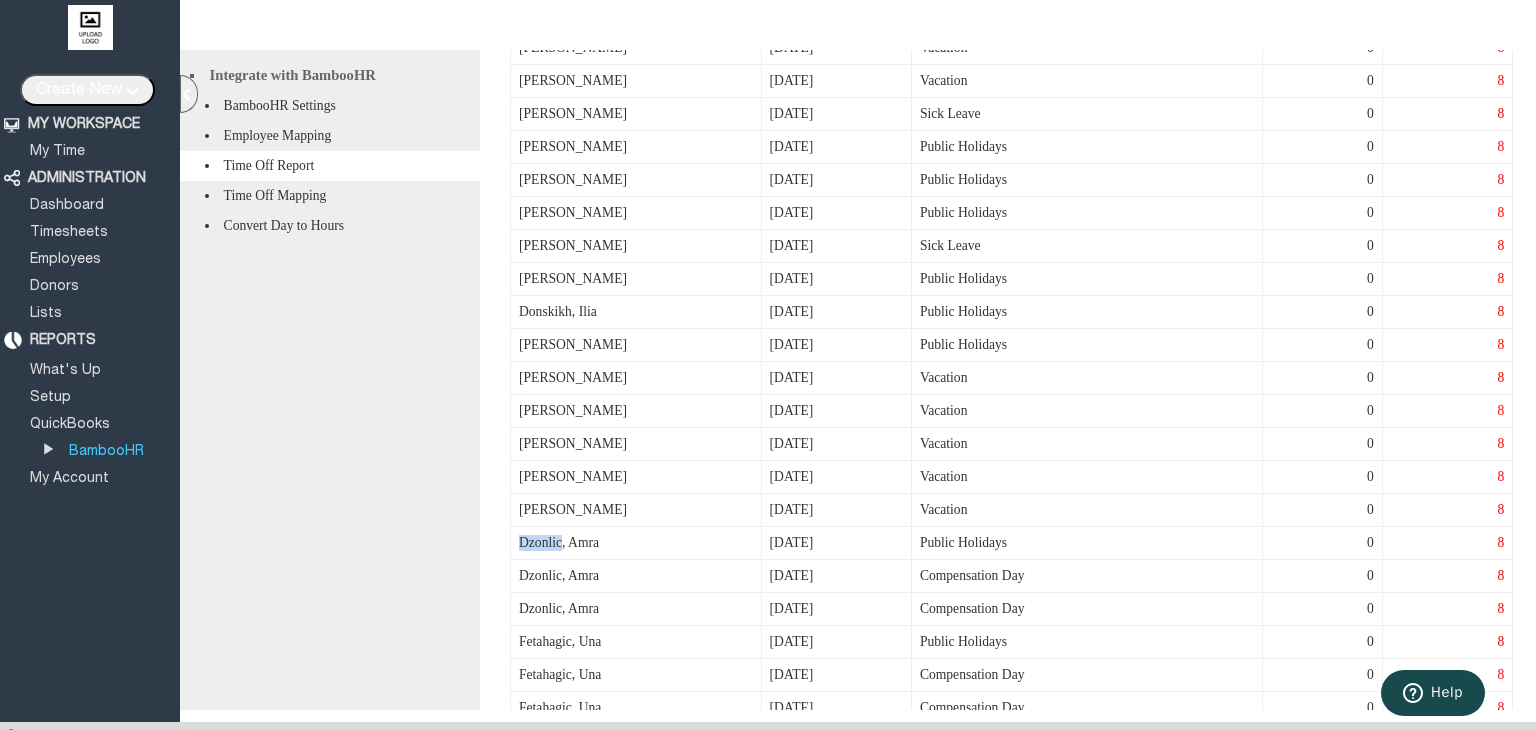 click on "Dzonlic, Amra" at bounding box center [636, 543] 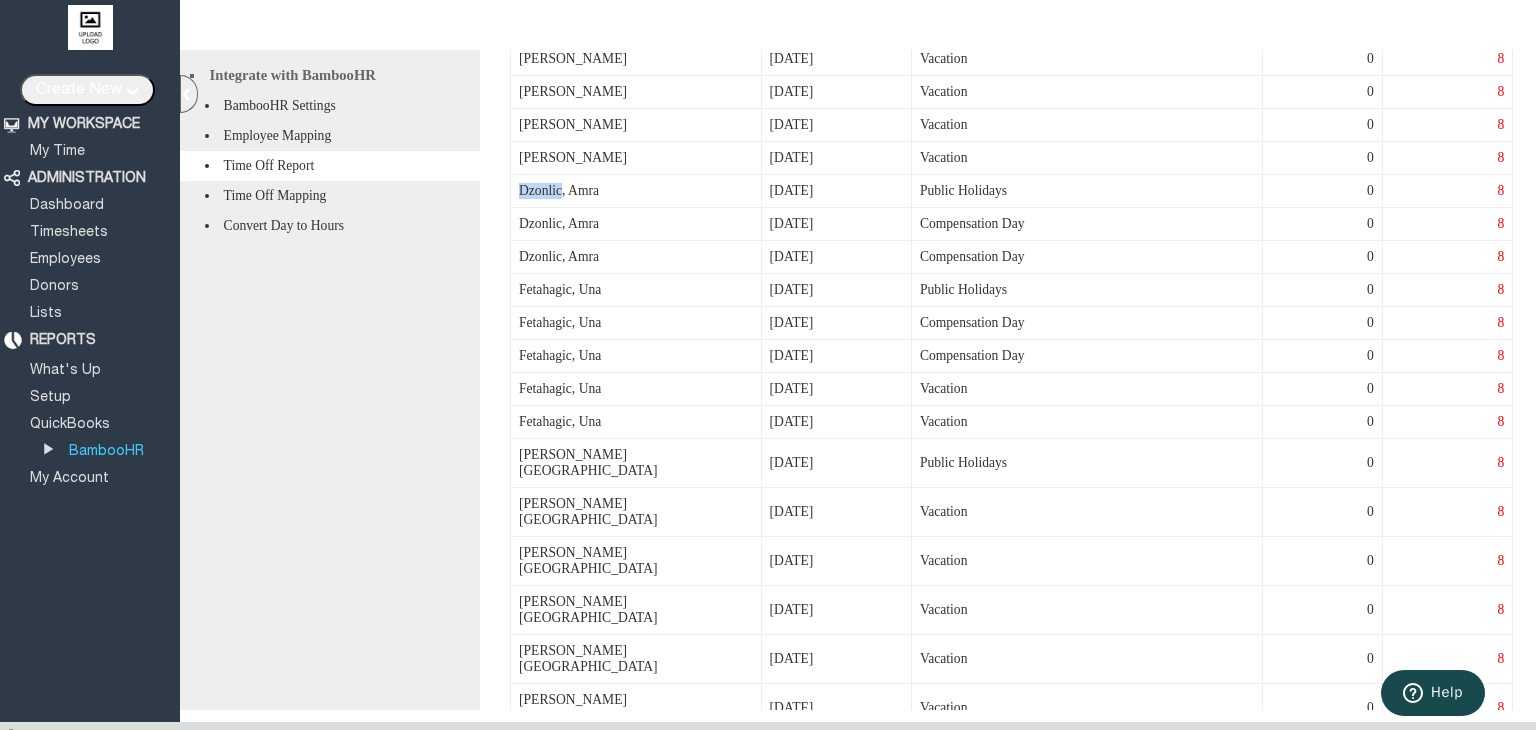 scroll, scrollTop: 716, scrollLeft: 0, axis: vertical 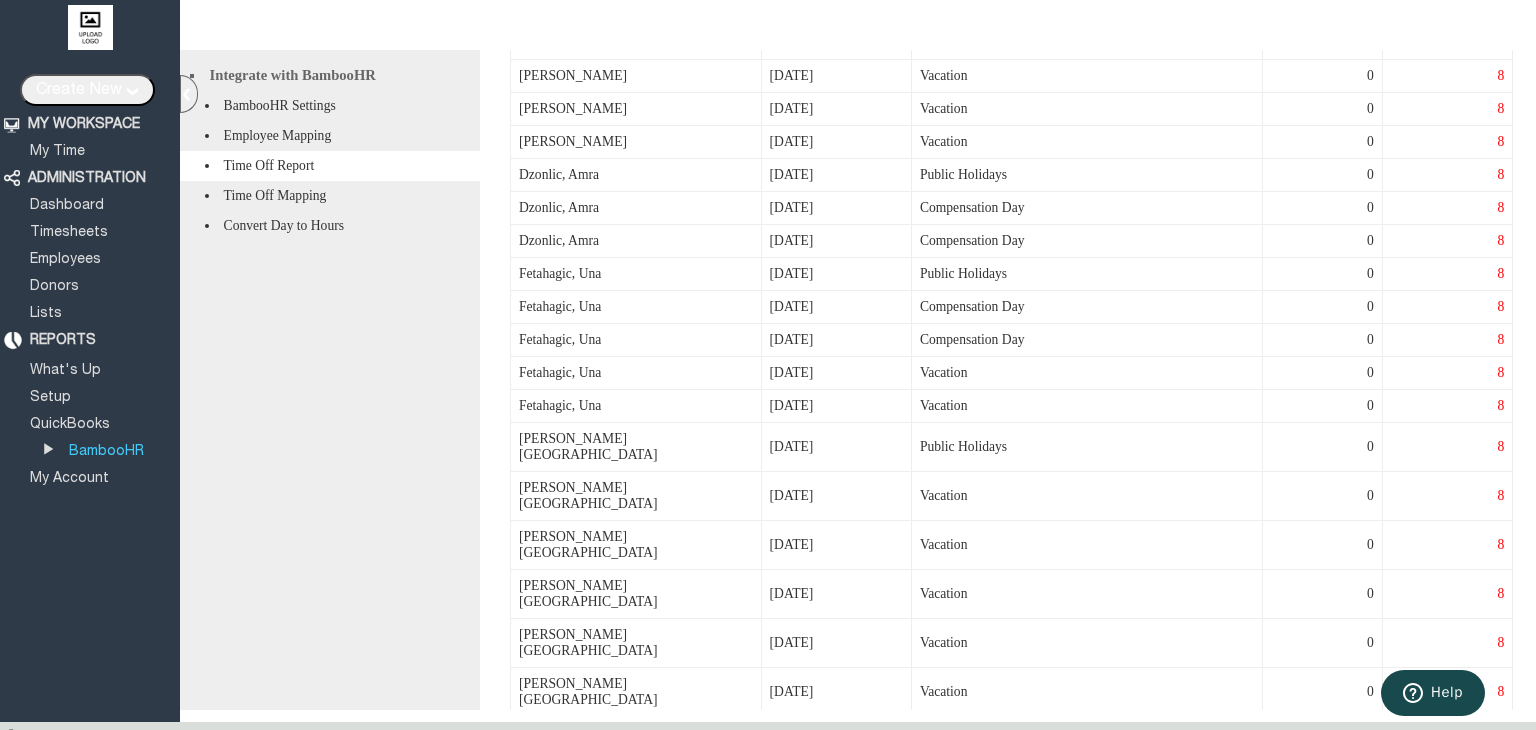 click on "Fetahagic, Una" at bounding box center (636, 274) 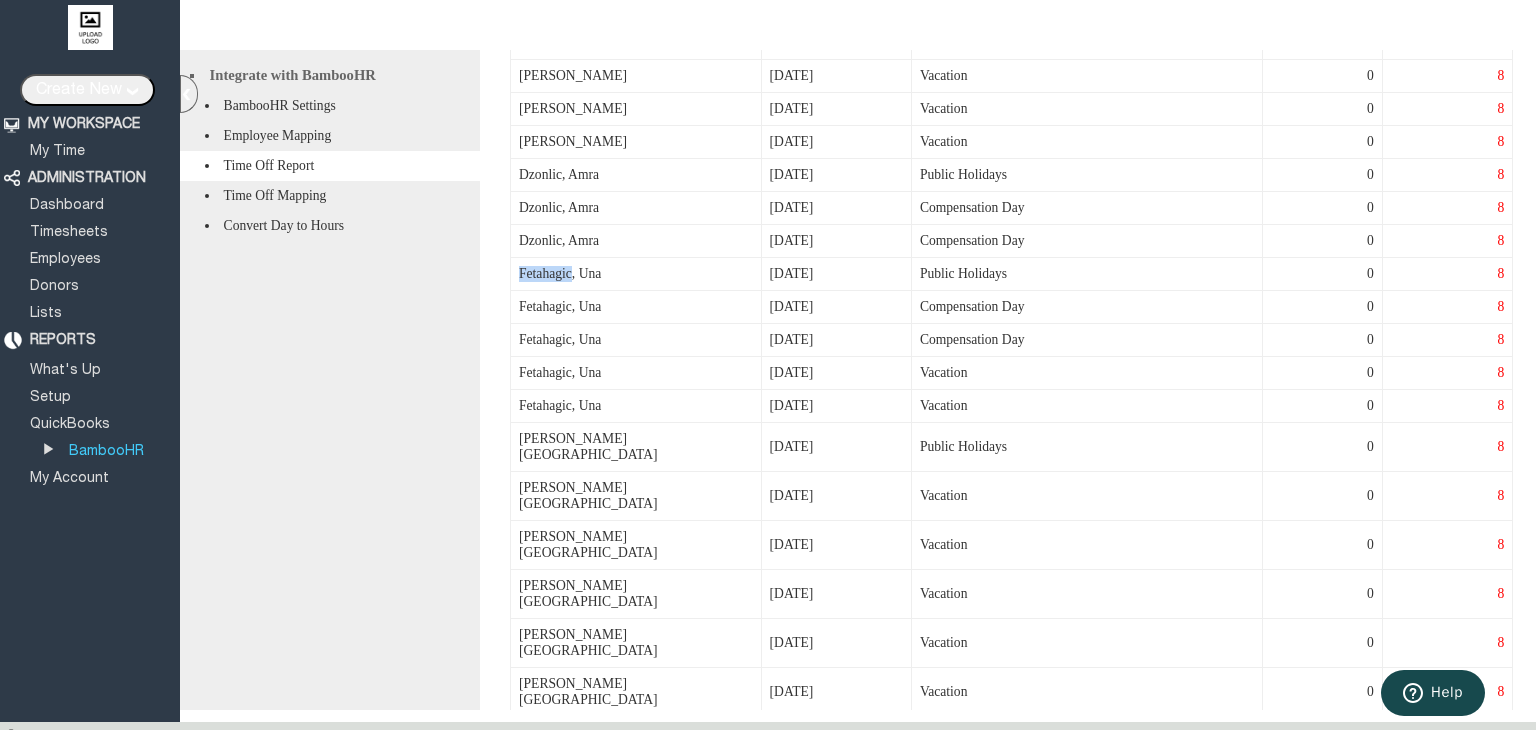 click on "Fetahagic, Una" at bounding box center [636, 274] 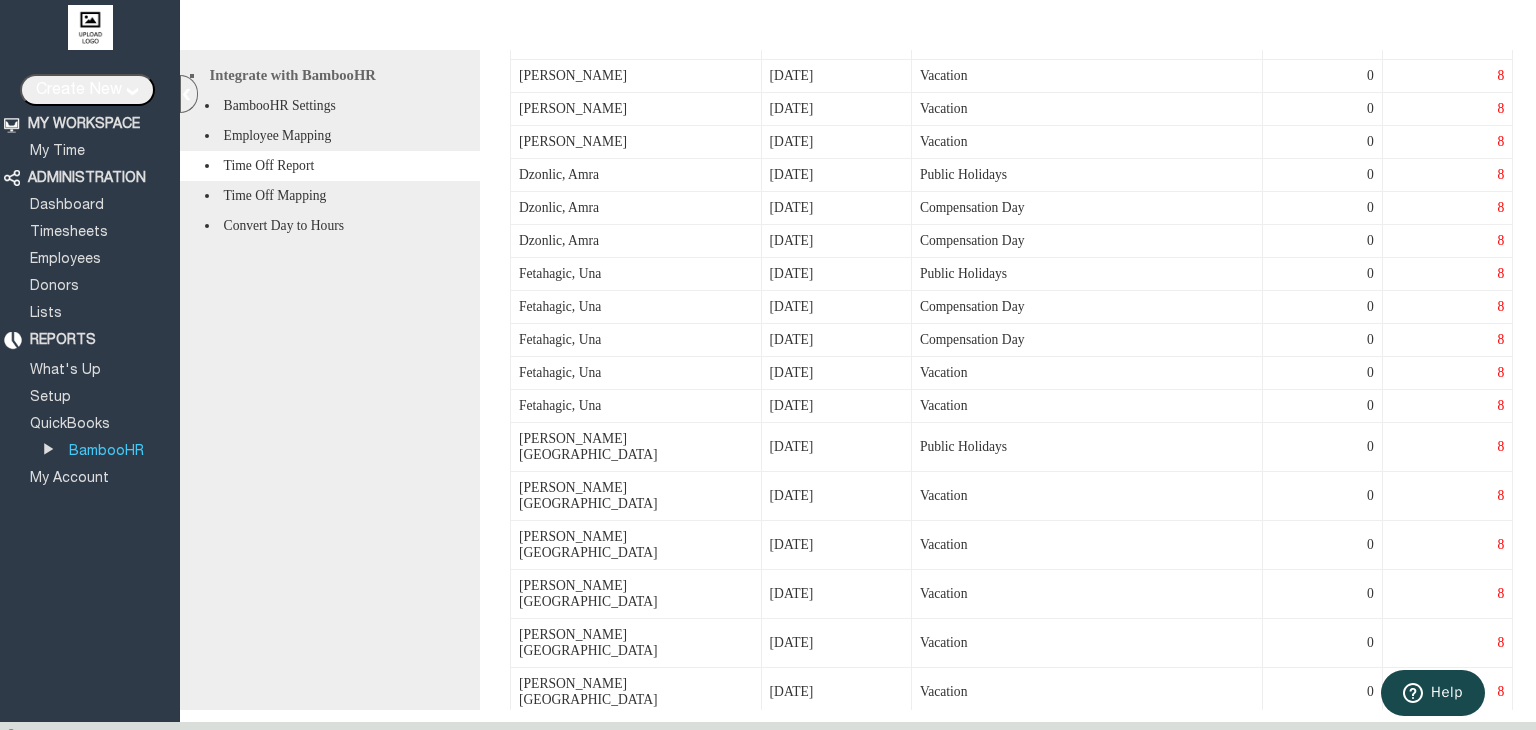 click on "Hajric-Cengic, Alma" at bounding box center (636, 447) 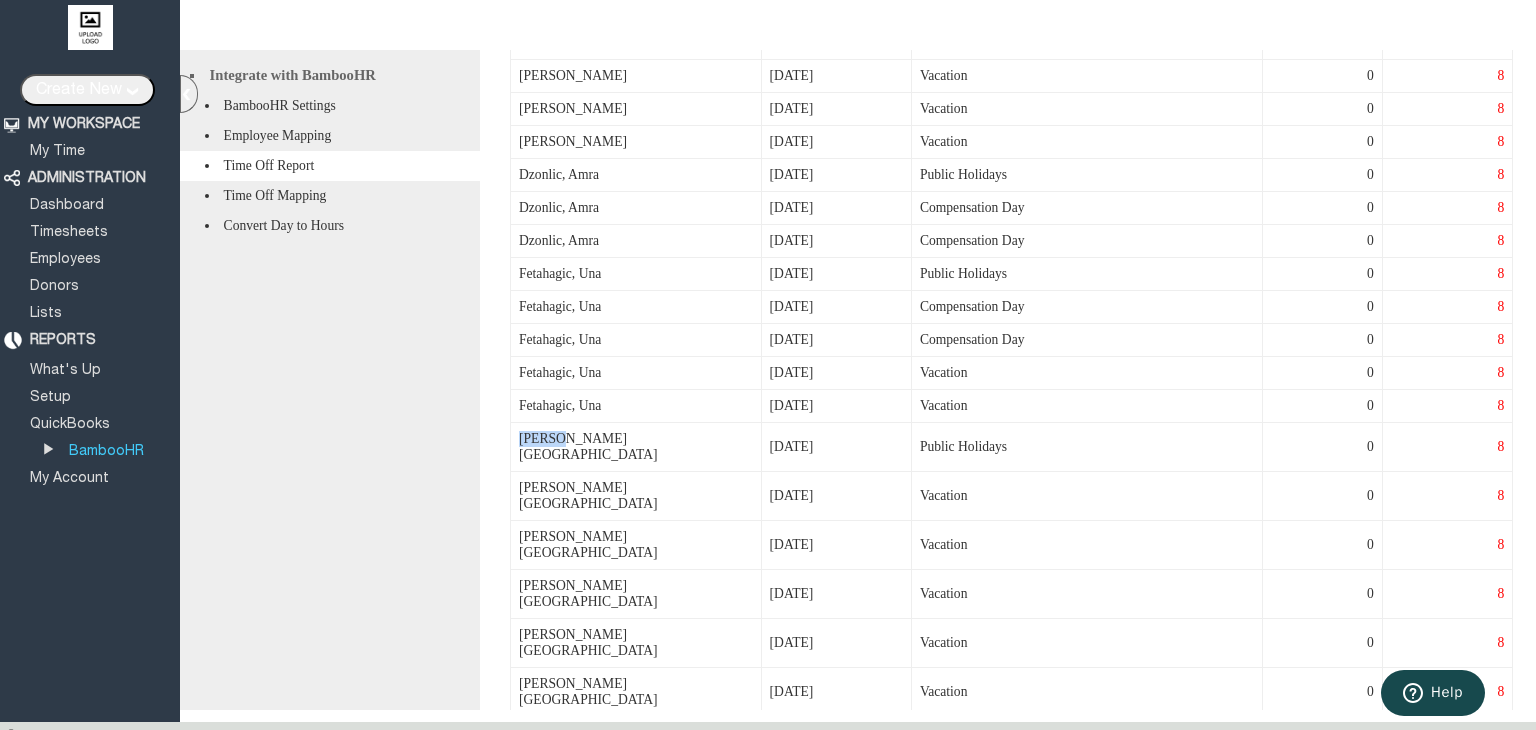 click on "Hajric-Cengic, Alma" at bounding box center [636, 447] 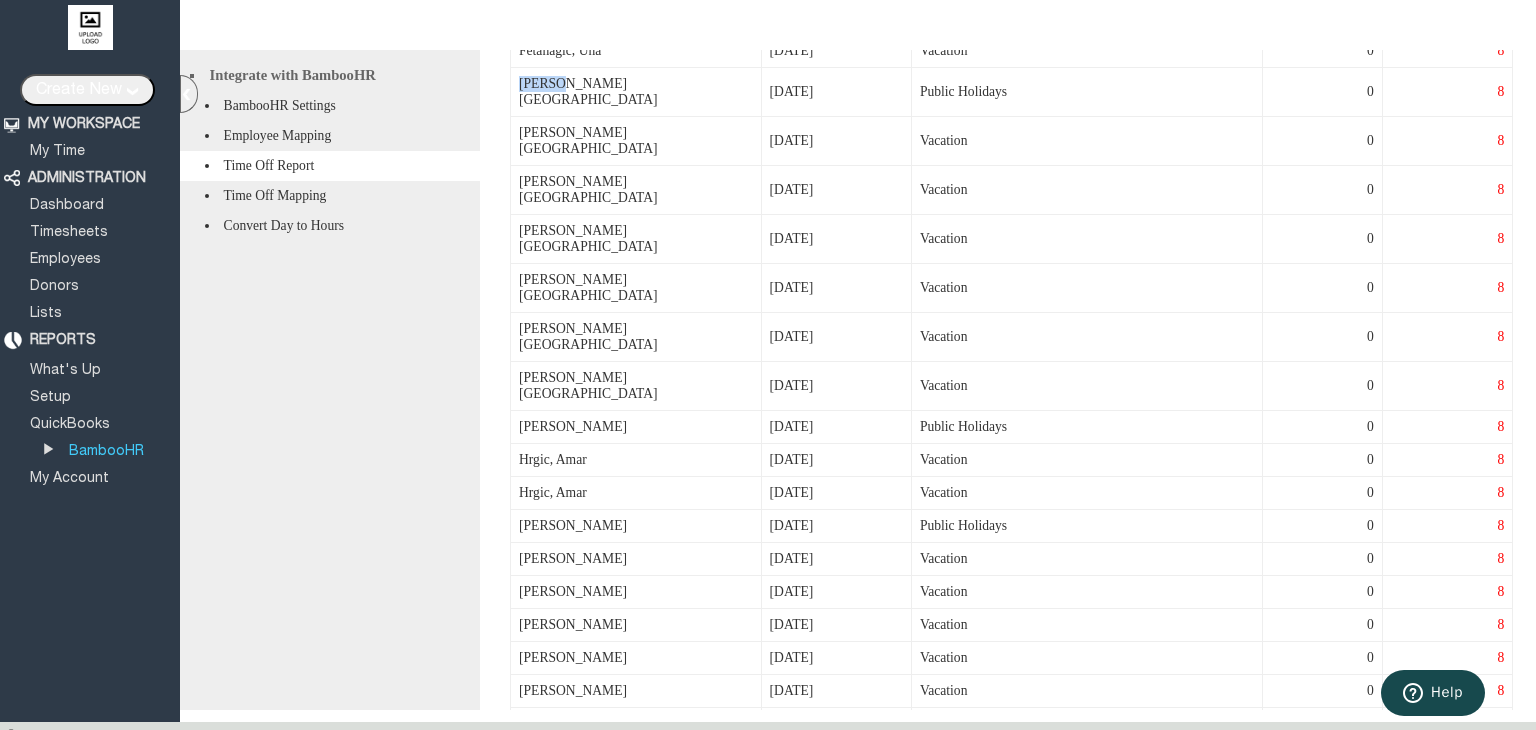 scroll, scrollTop: 1076, scrollLeft: 0, axis: vertical 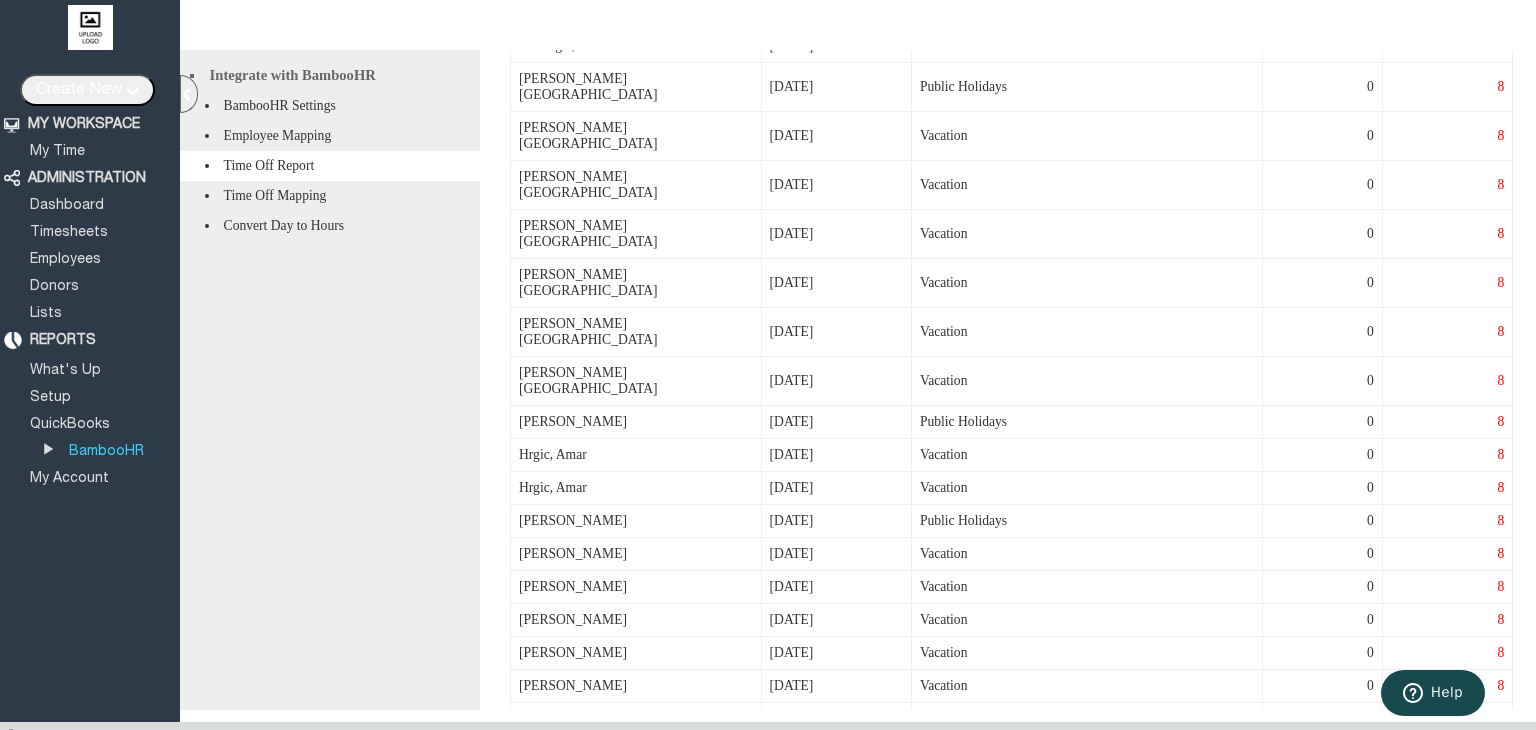 click on "Halilovic, Merima" at bounding box center [636, 422] 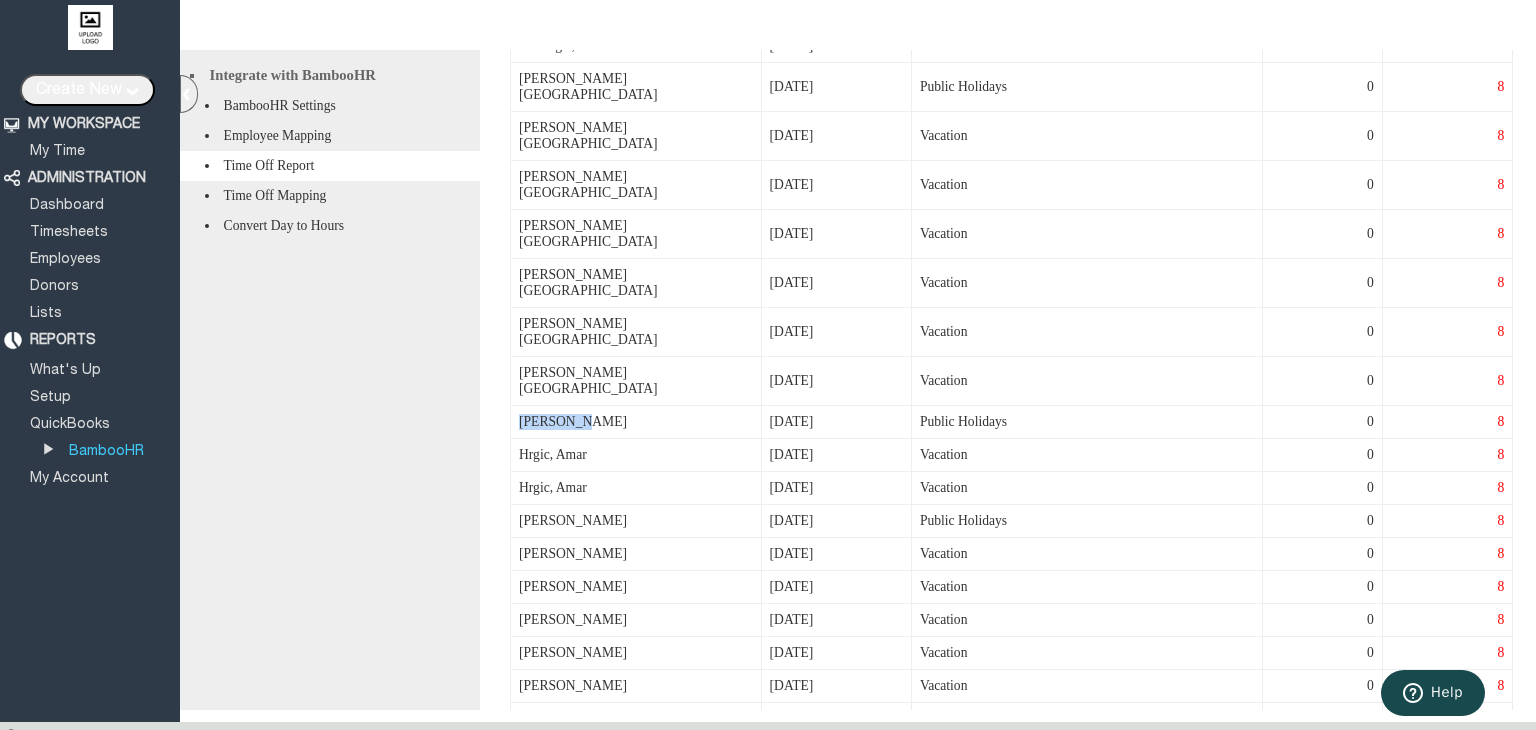 click on "Halilovic, Merima" at bounding box center (636, 422) 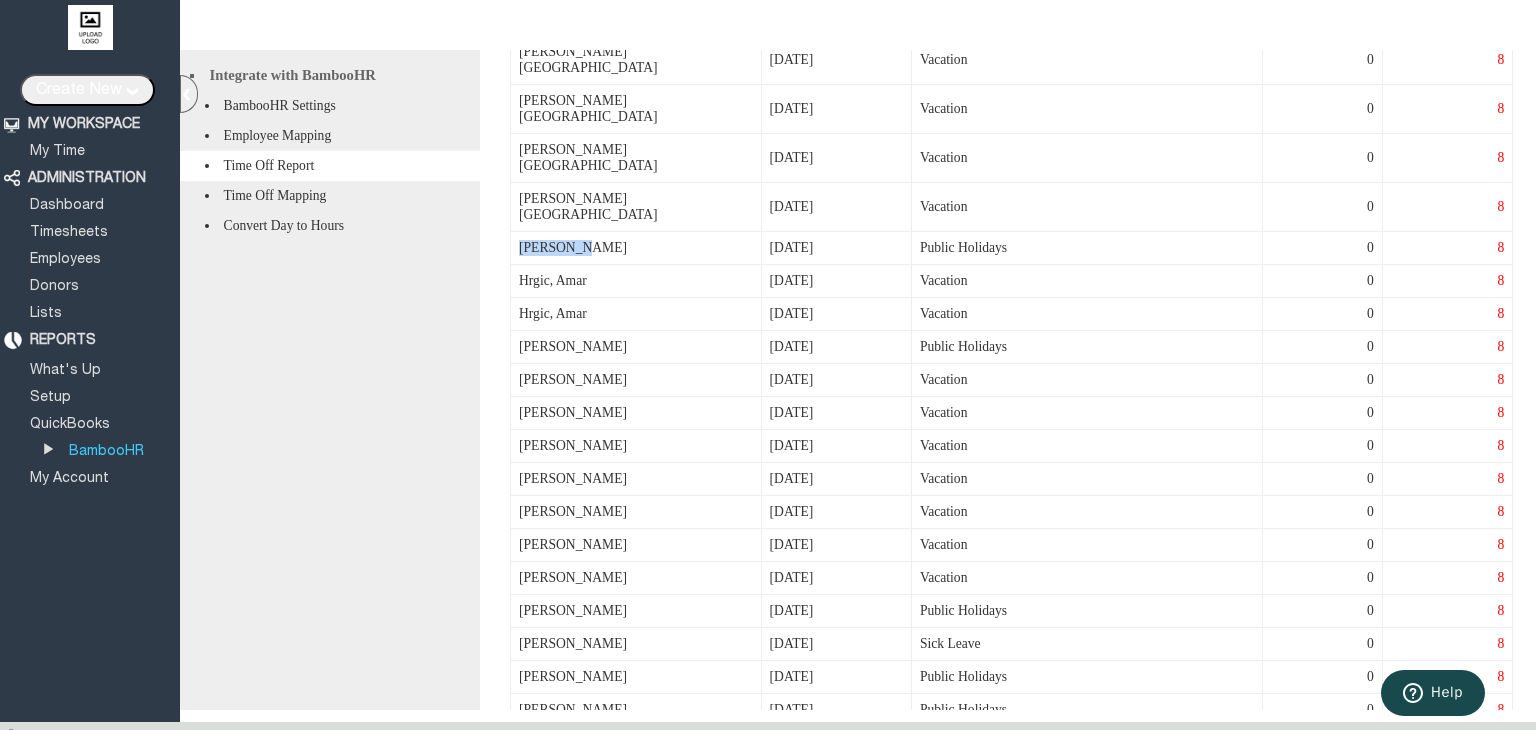 scroll, scrollTop: 1254, scrollLeft: 0, axis: vertical 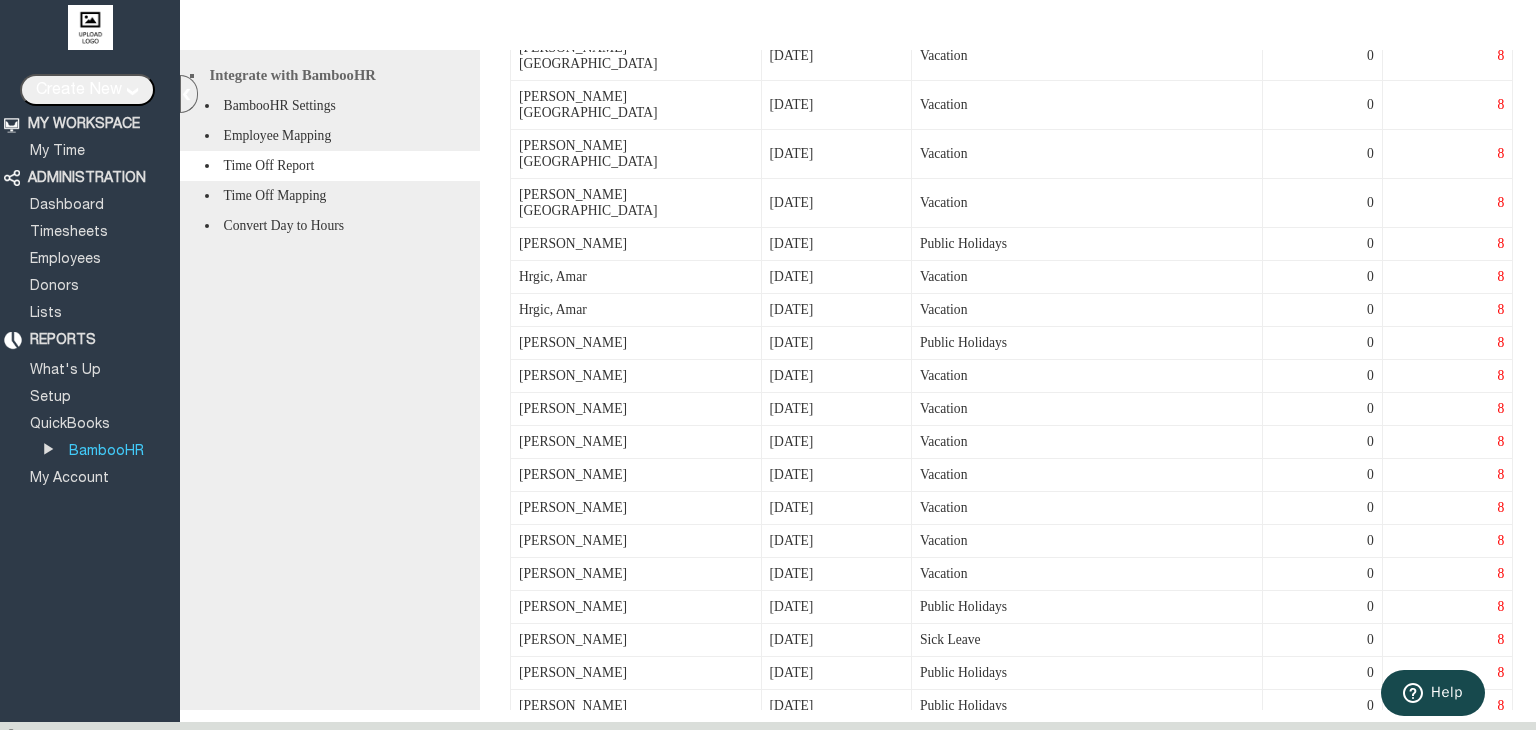 click on "Jordan, William" at bounding box center (636, 475) 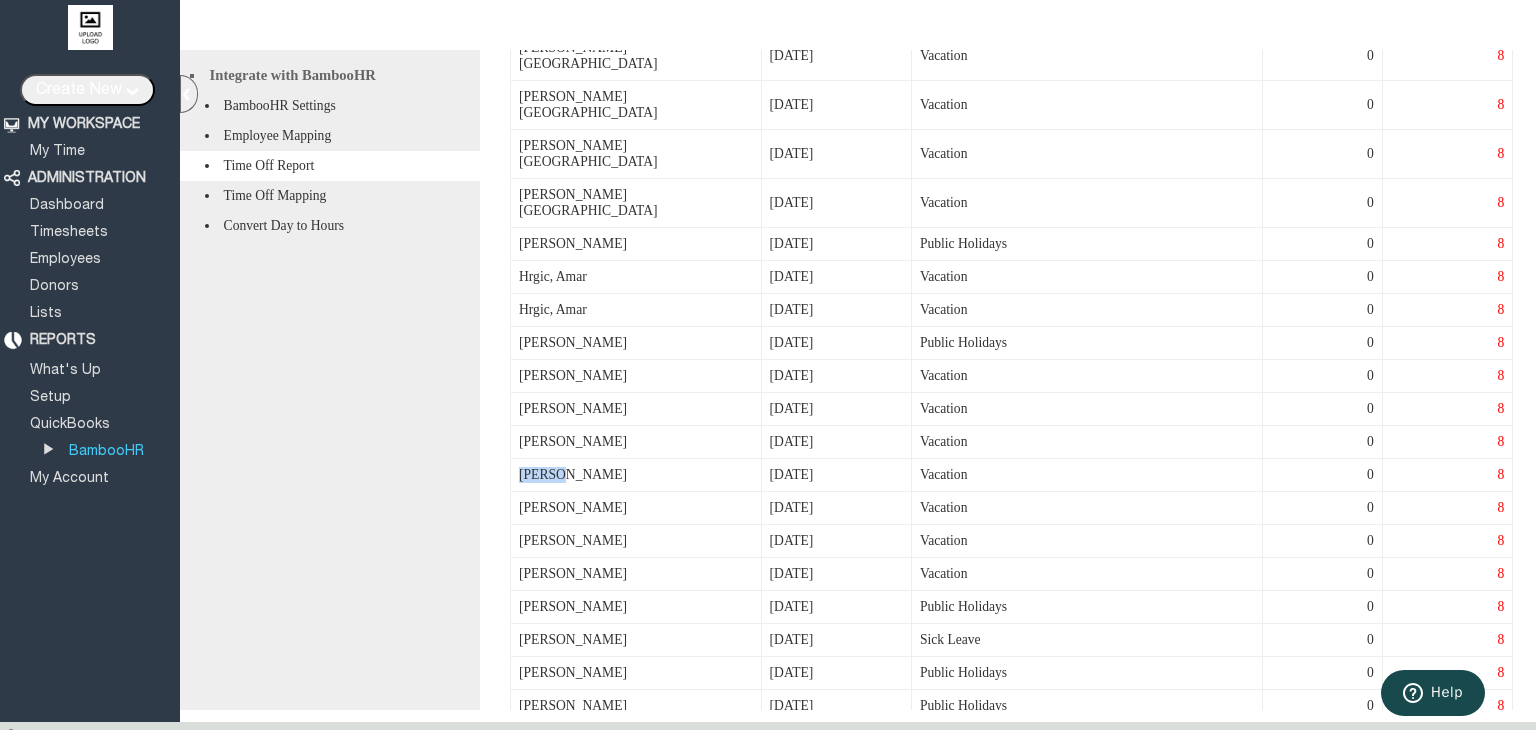 click on "Jordan, William" at bounding box center [636, 475] 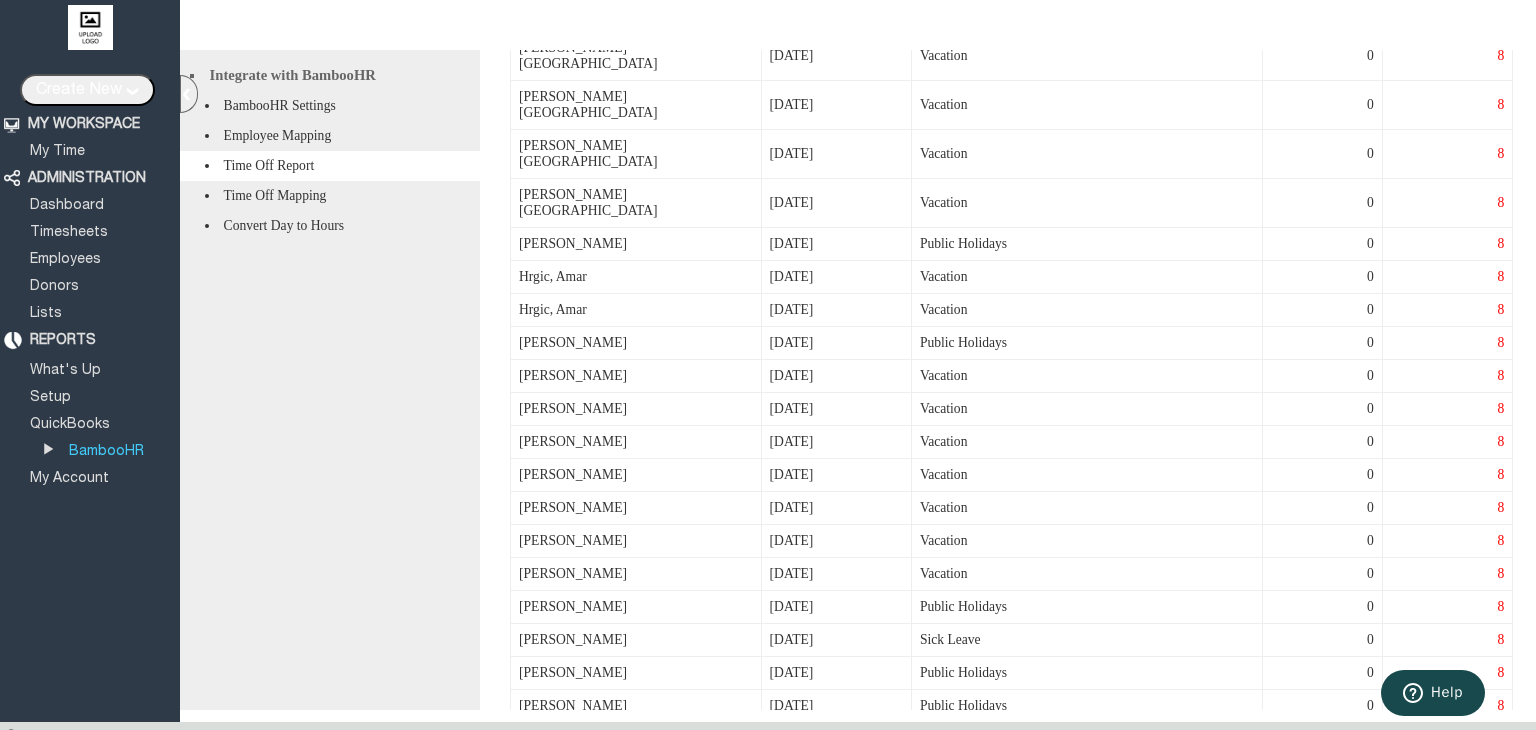 click on "Kaminska, Martyna" at bounding box center [636, 607] 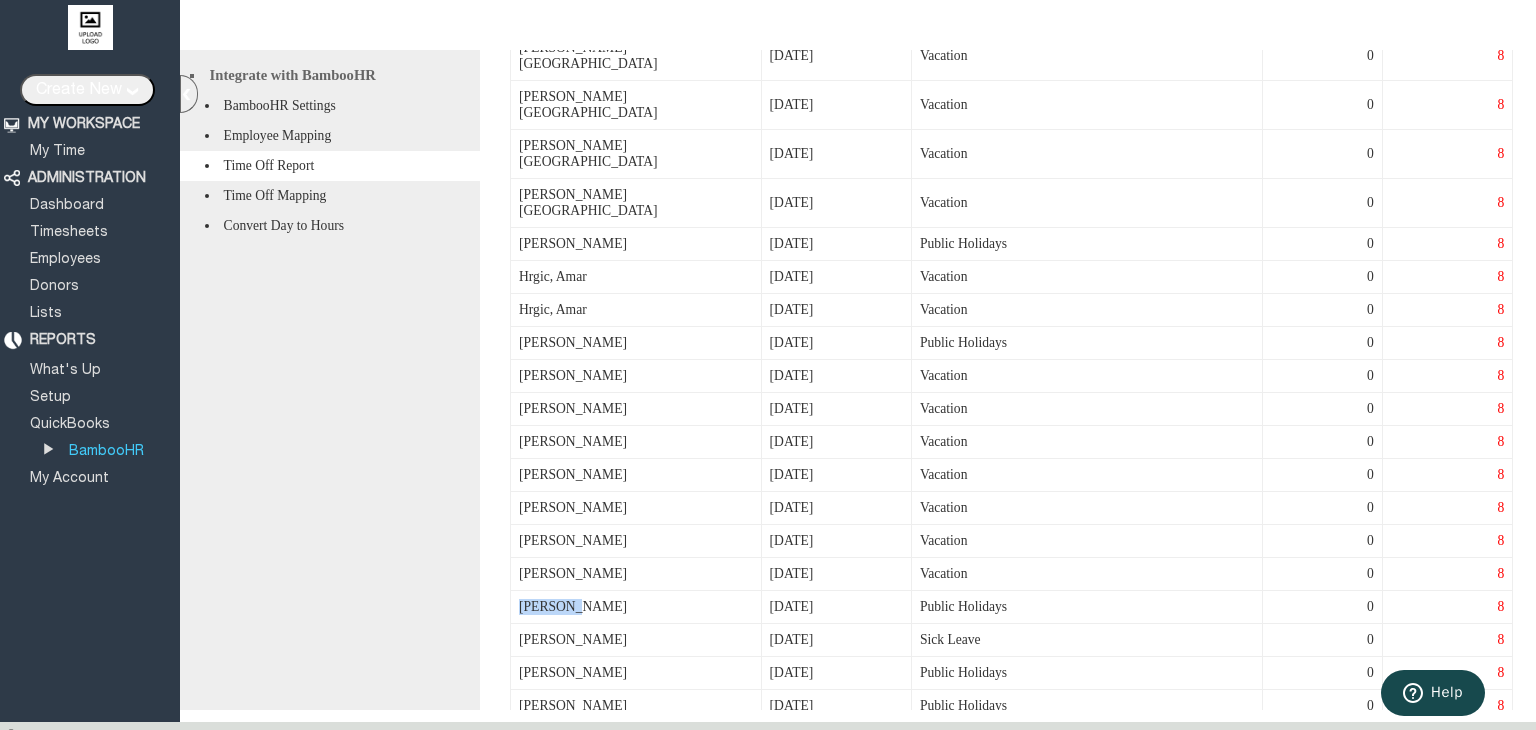 click on "Kaminska, Martyna" at bounding box center (636, 607) 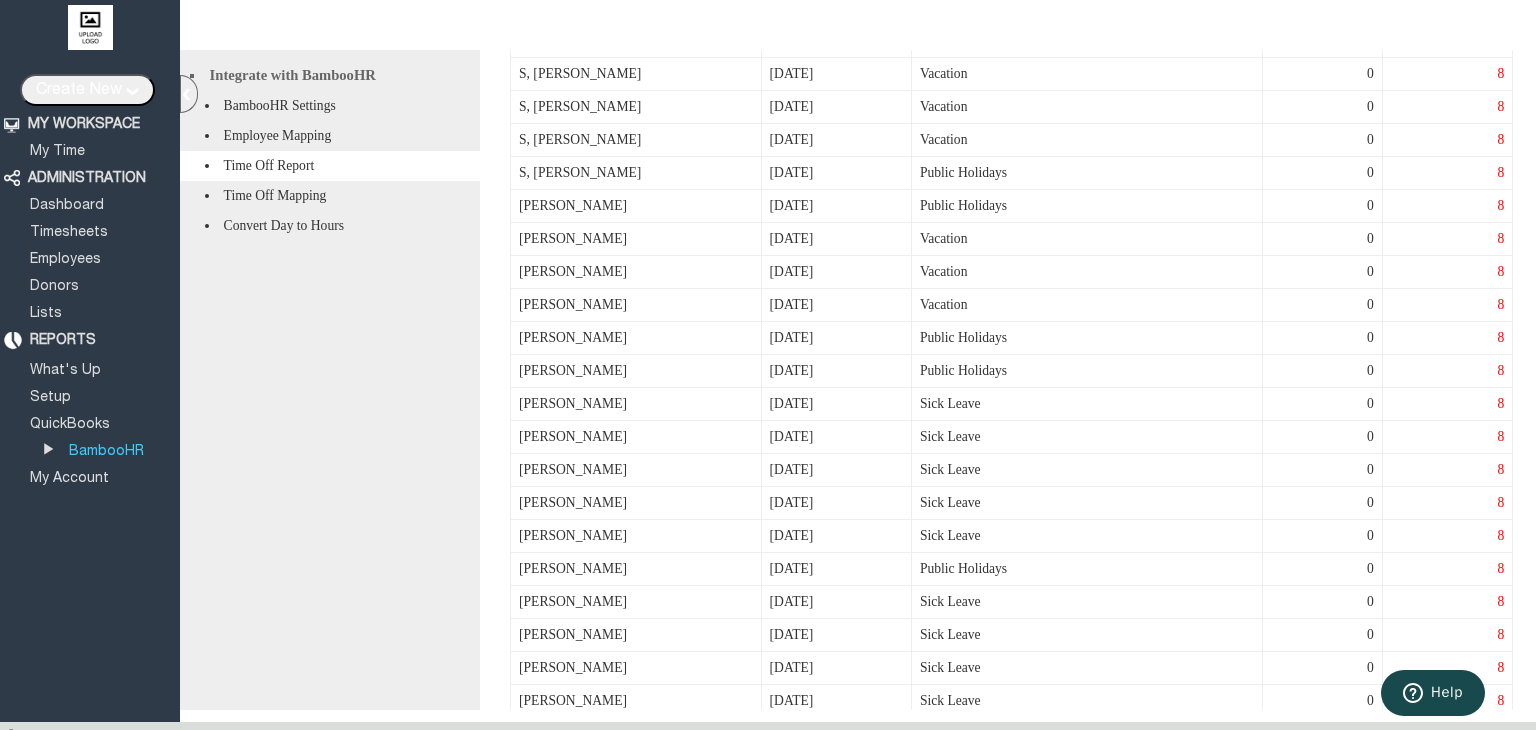 scroll, scrollTop: 4275, scrollLeft: 0, axis: vertical 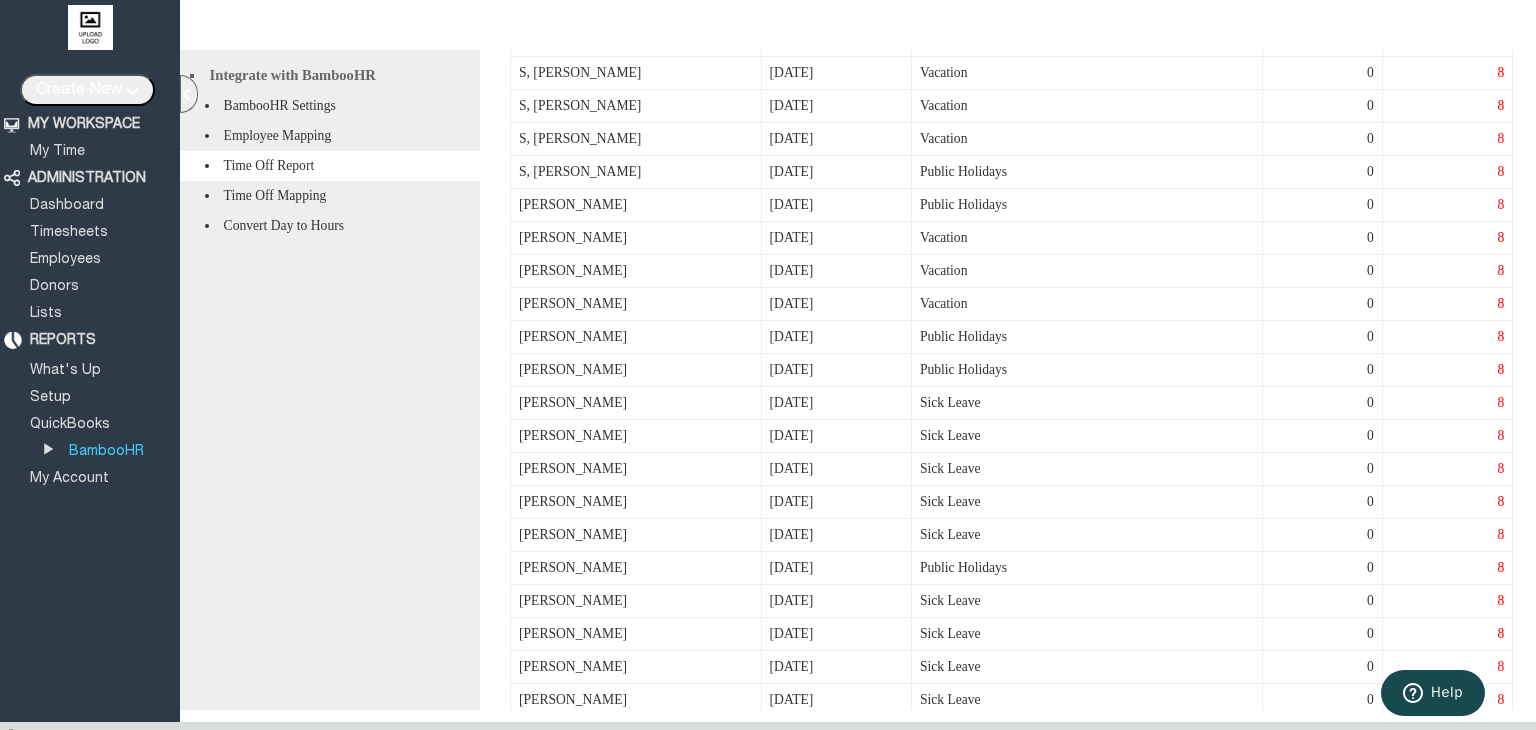 click on "Stefanescu, Christian" at bounding box center [636, 403] 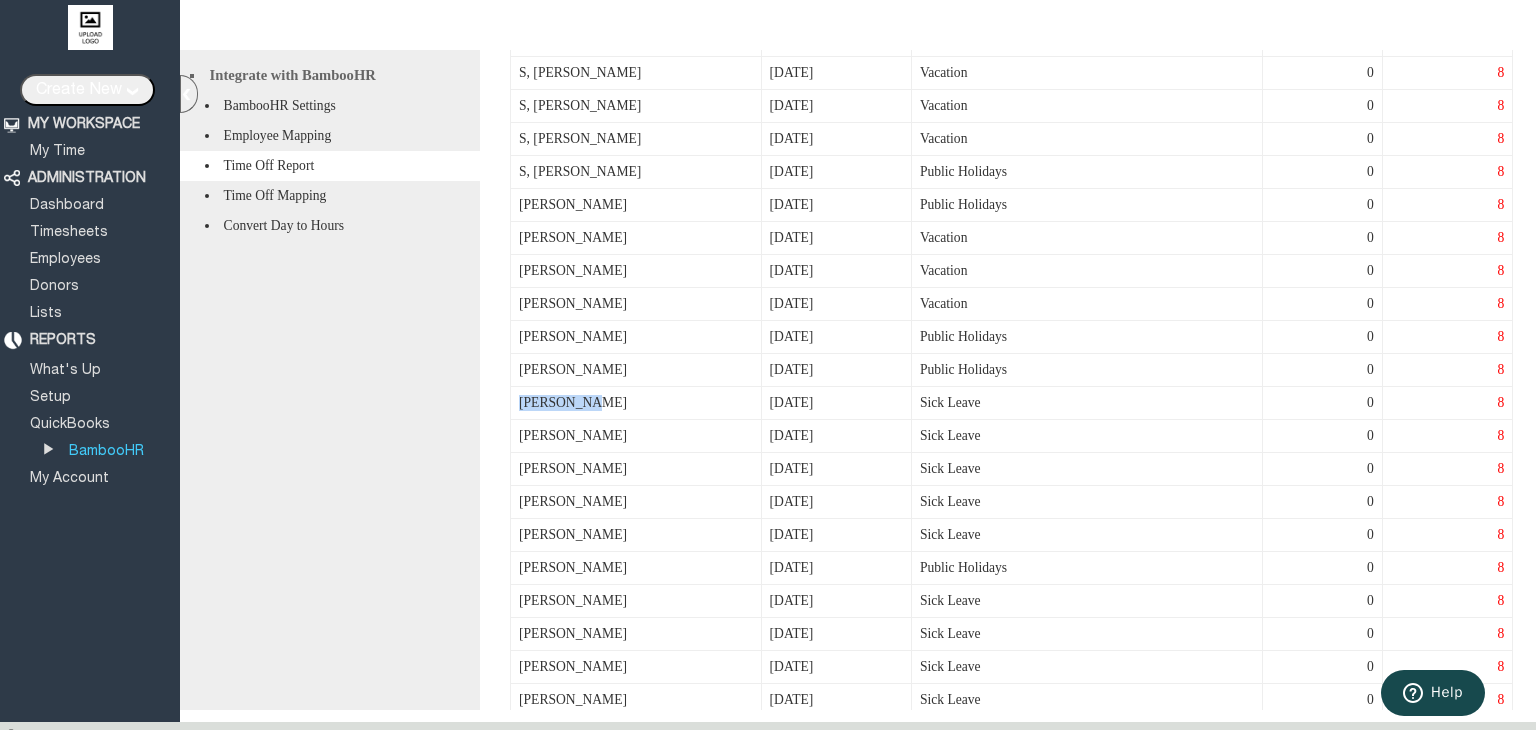 click on "Stefanescu, Christian" at bounding box center [636, 403] 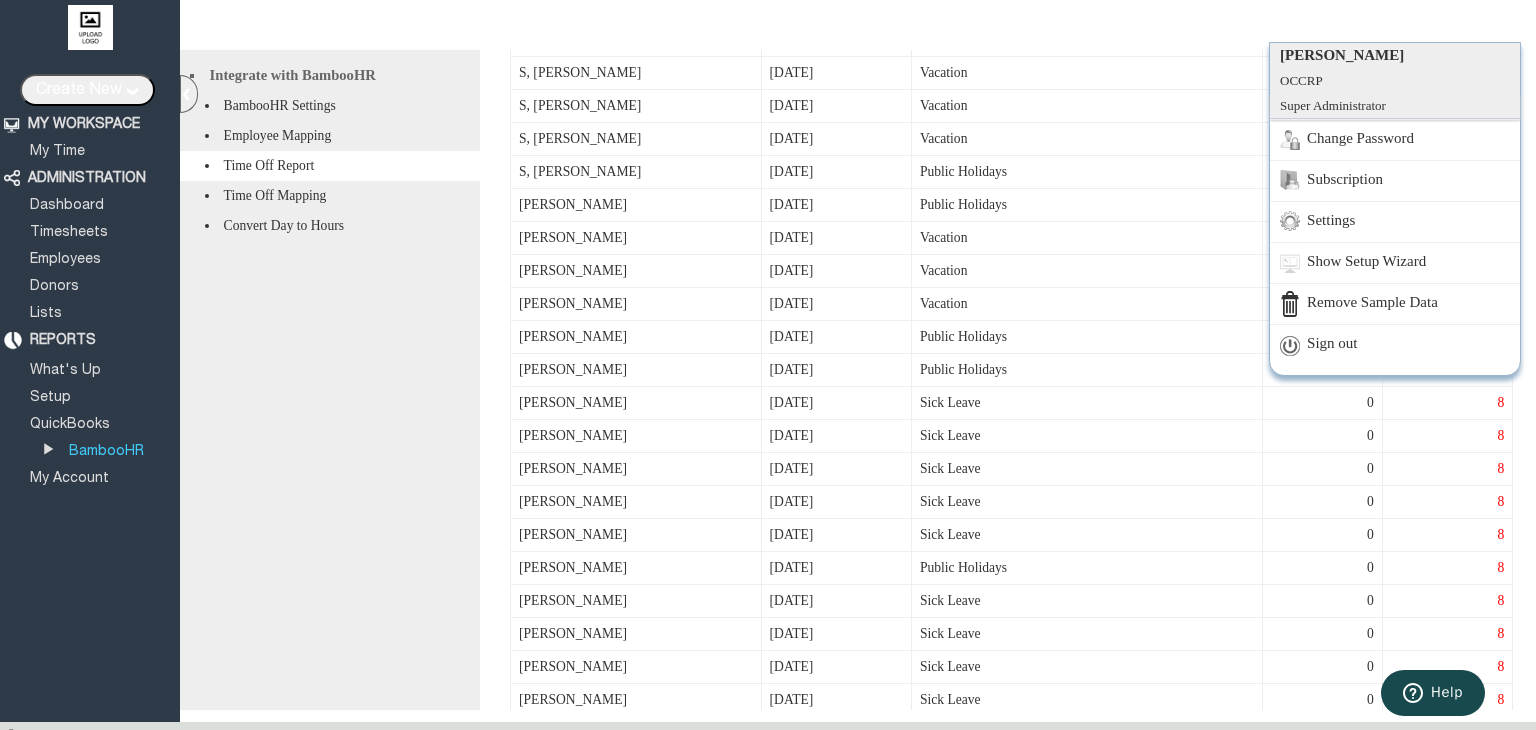 click on "Sign out" at bounding box center (1395, 344) 